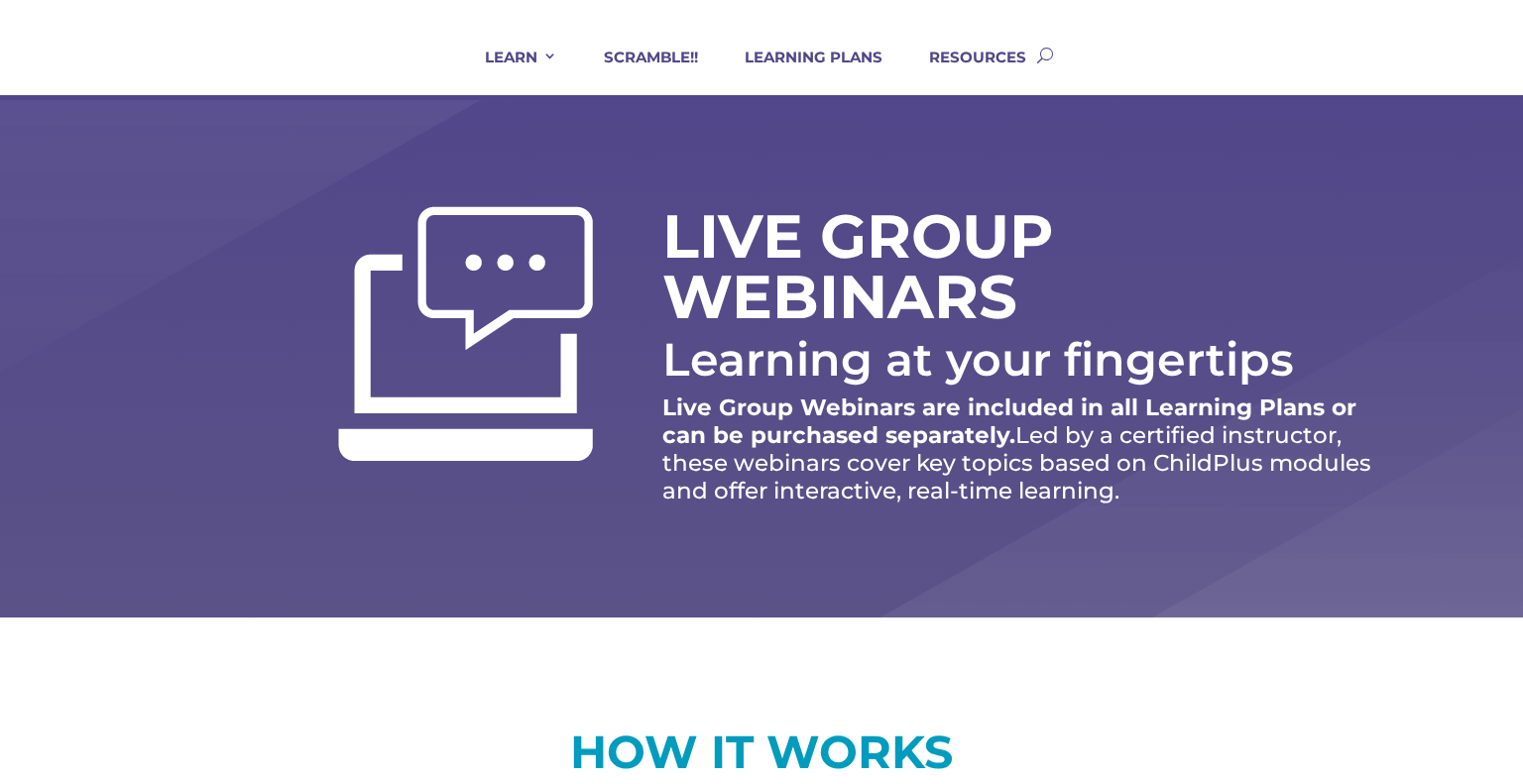 scroll, scrollTop: 0, scrollLeft: 0, axis: both 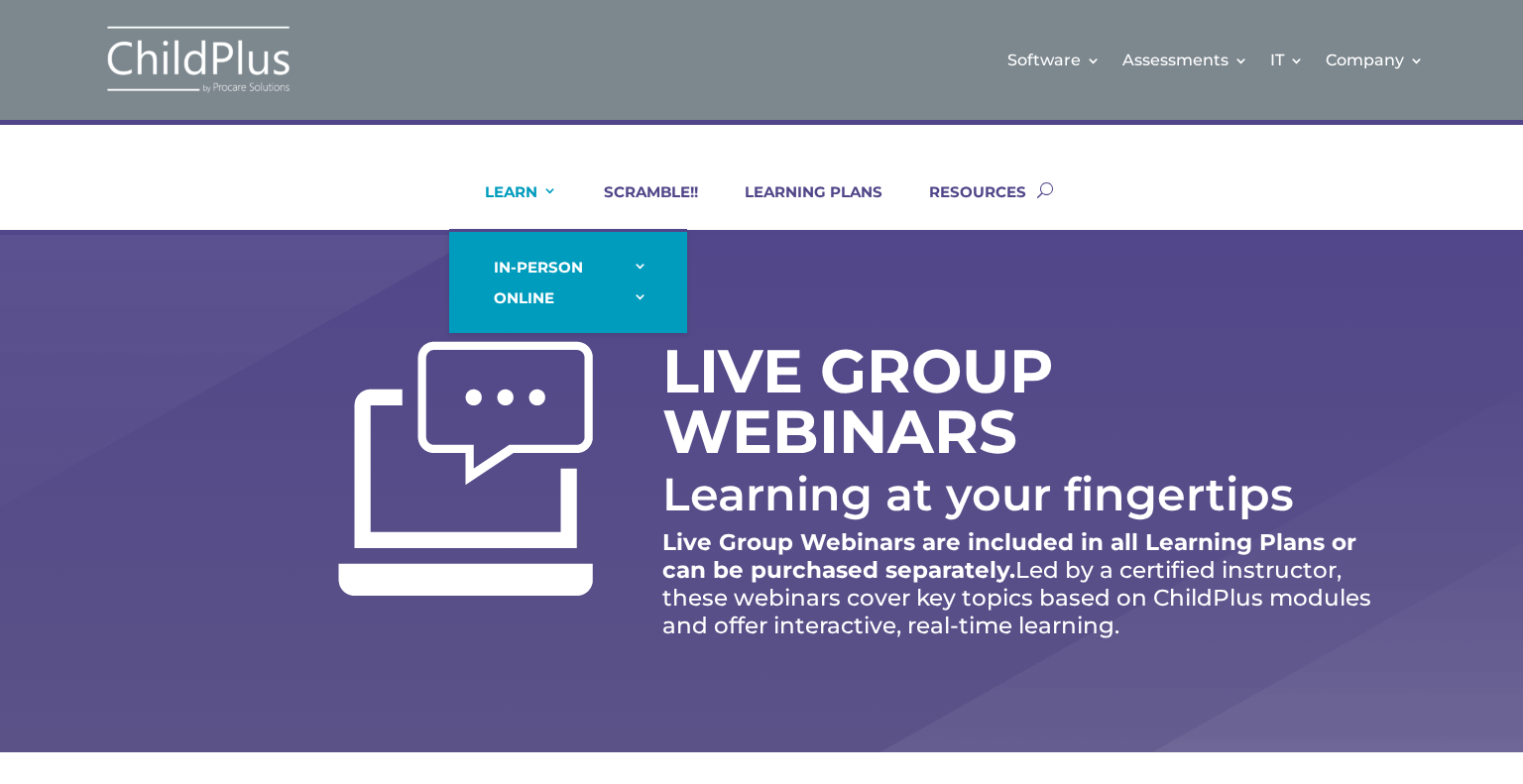 click on "LEARN" at bounding box center [509, 206] 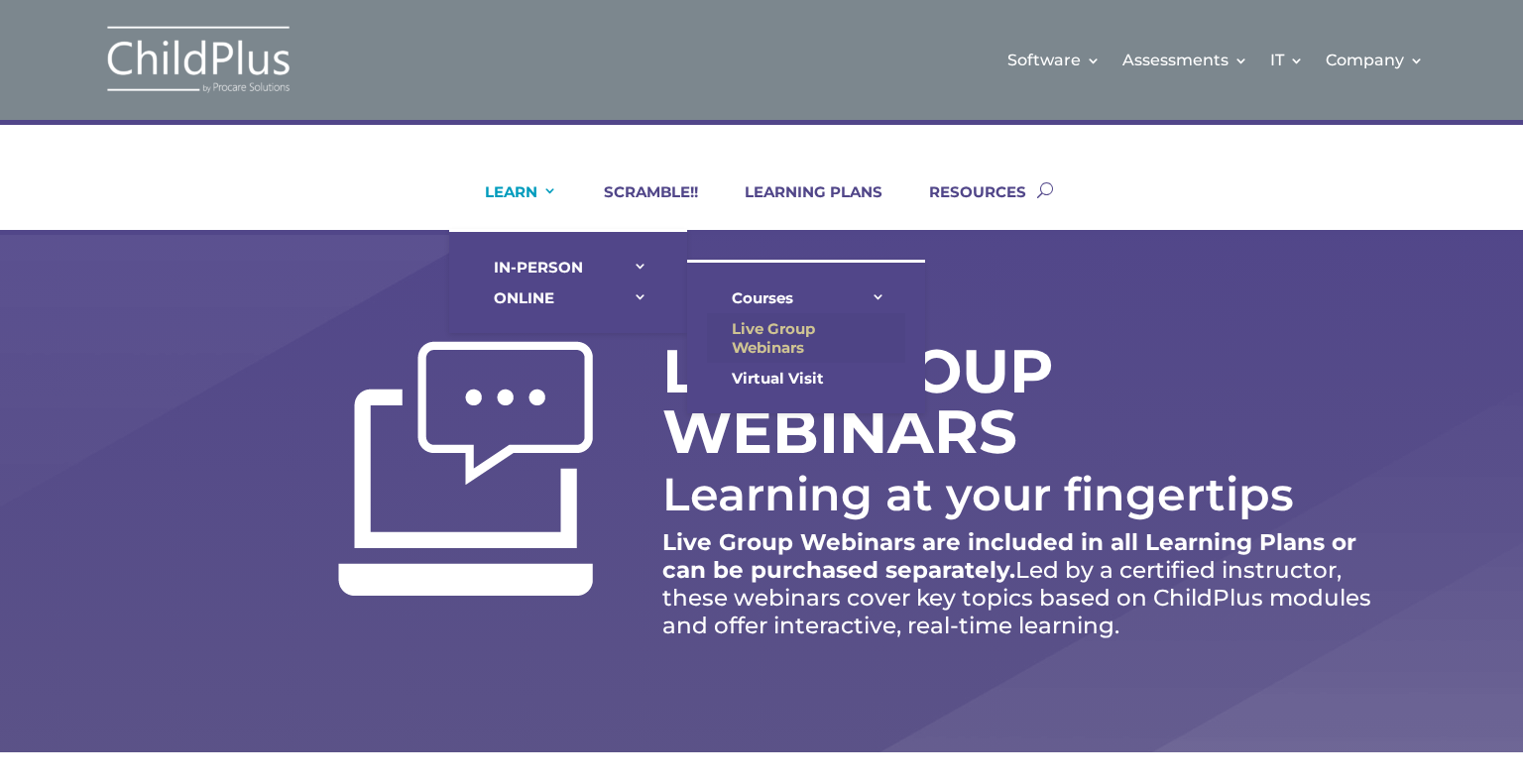 click on "Live Group Webinars" at bounding box center (806, 338) 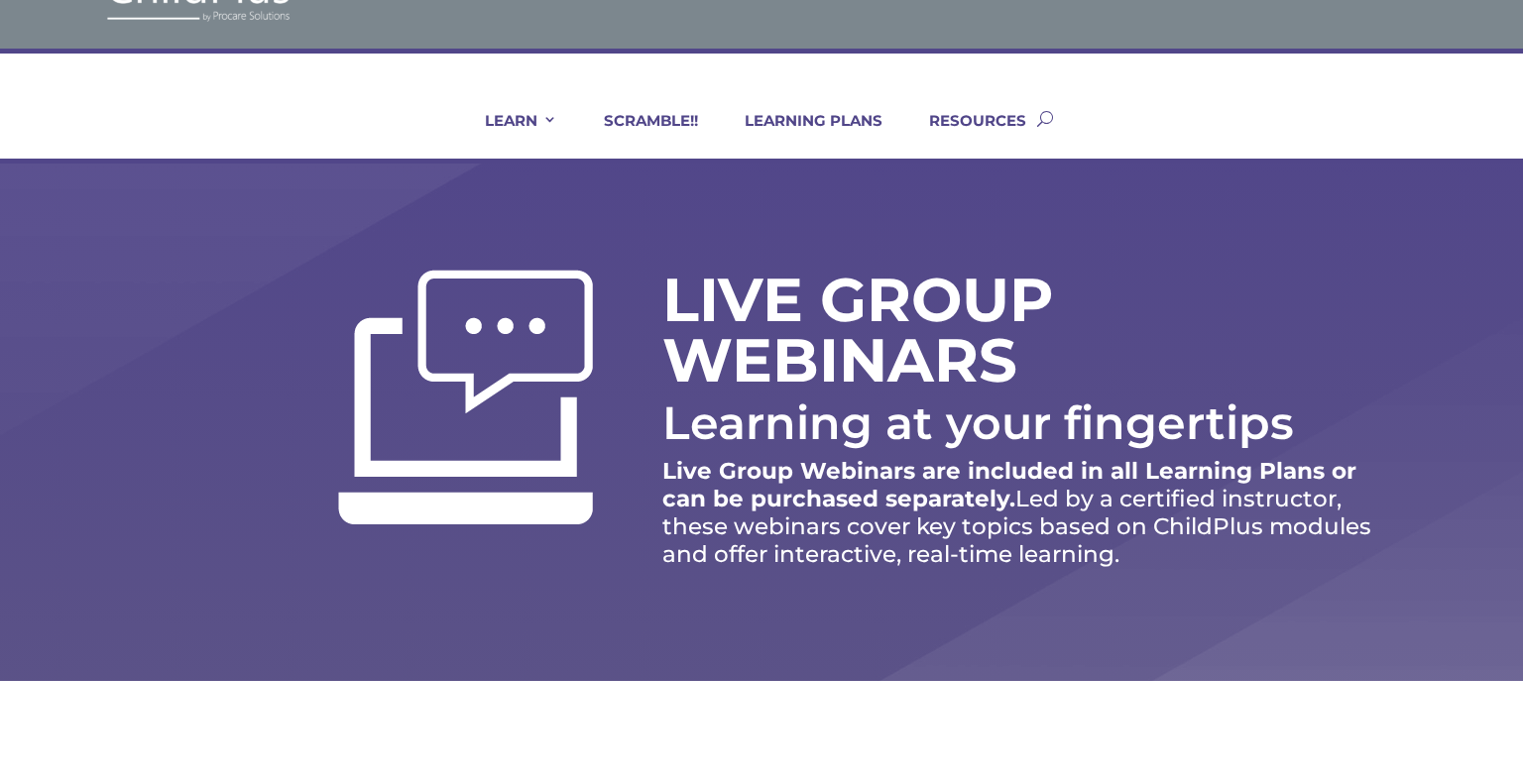 scroll, scrollTop: 0, scrollLeft: 0, axis: both 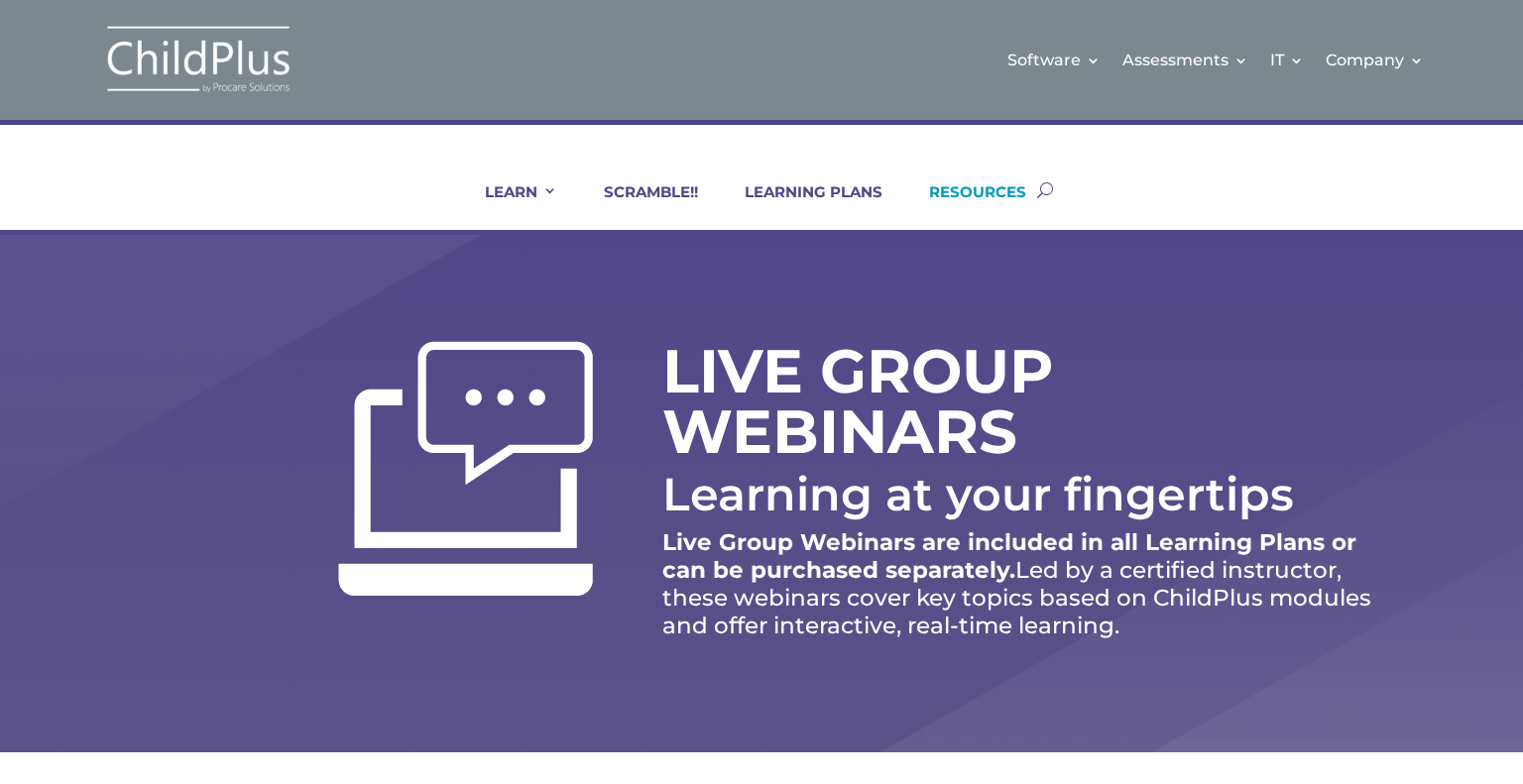 click on "RESOURCES" at bounding box center (965, 206) 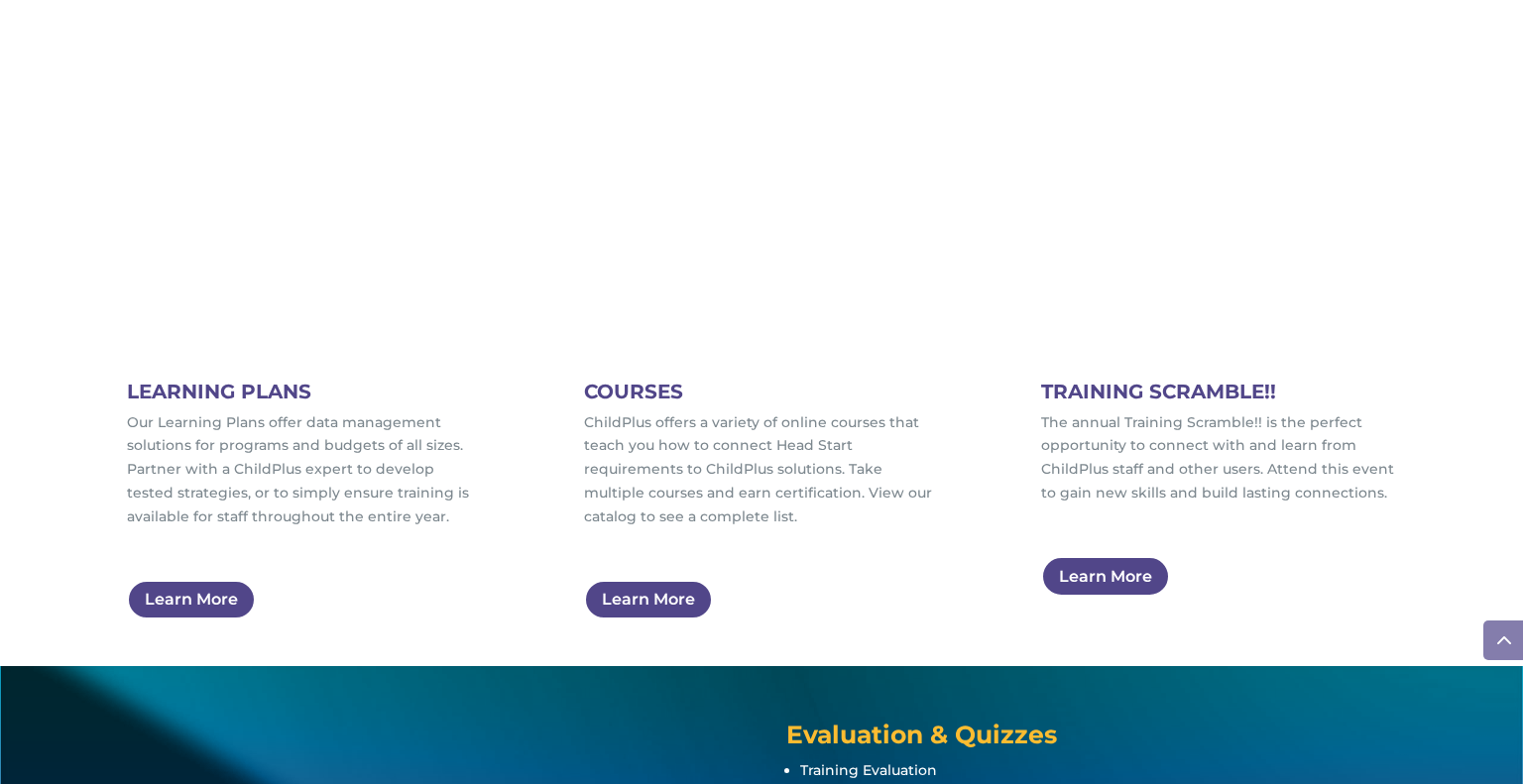 scroll, scrollTop: 1114, scrollLeft: 0, axis: vertical 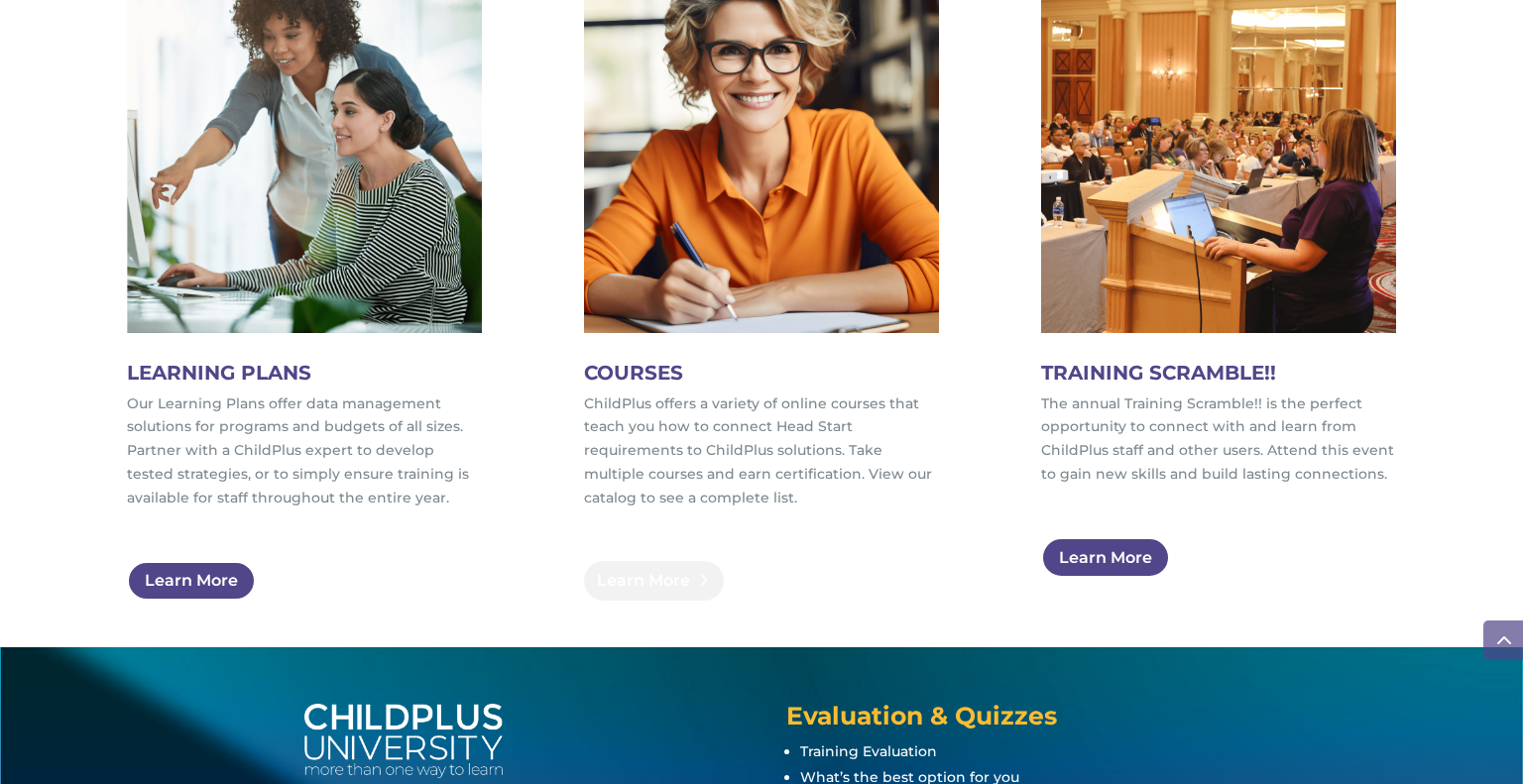 click on "Learn More" at bounding box center [653, 581] 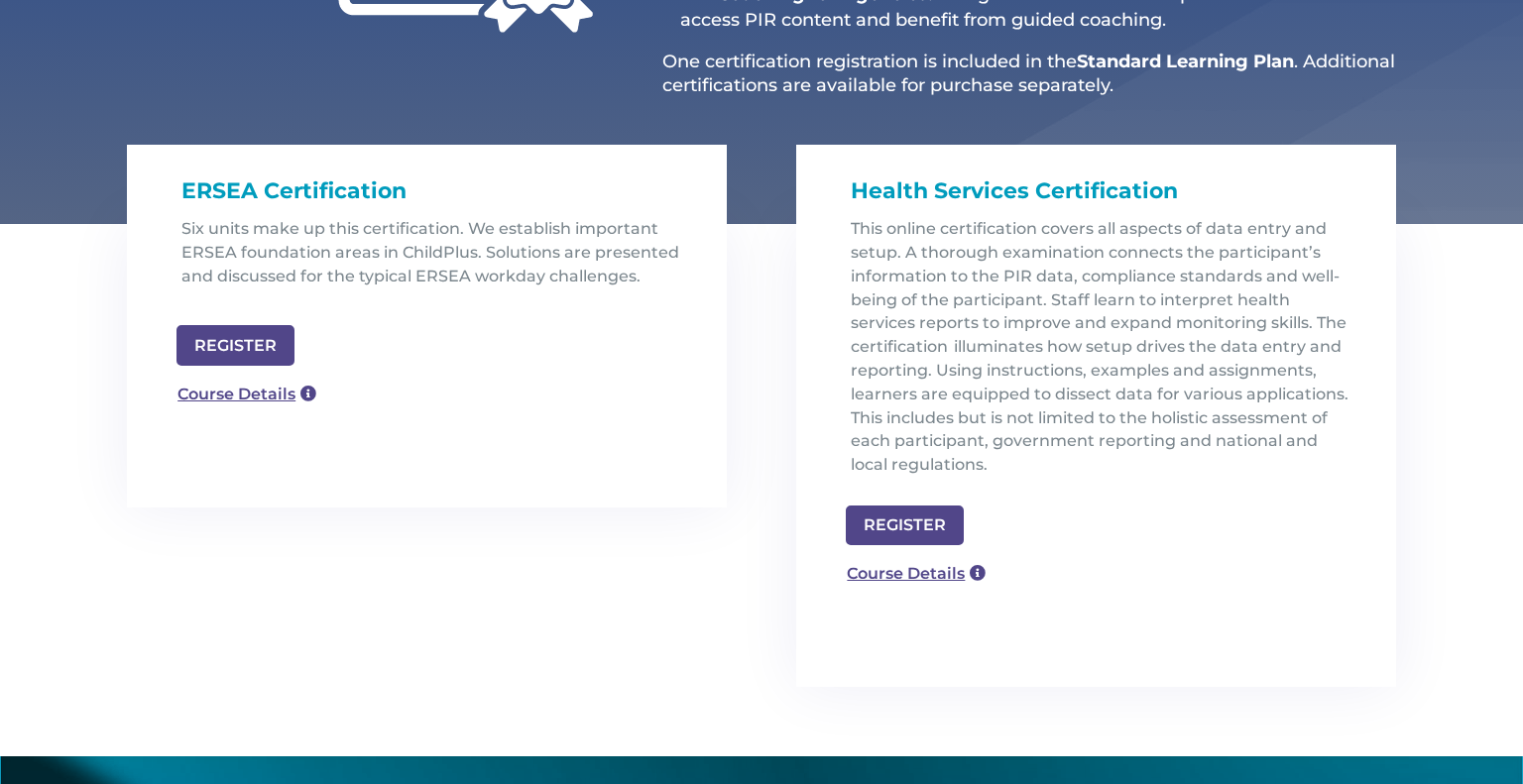 scroll, scrollTop: 535, scrollLeft: 0, axis: vertical 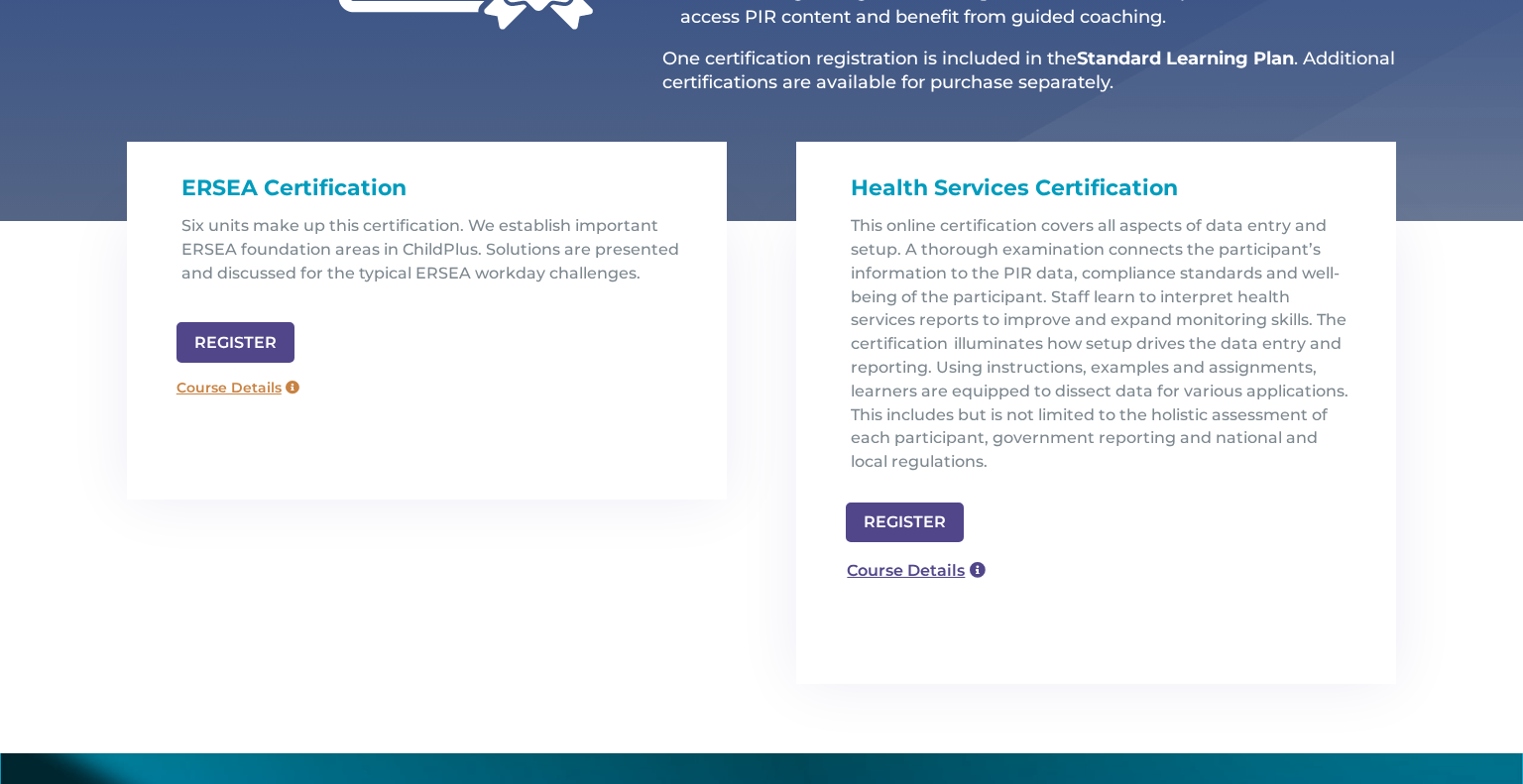 click on "Course Details" at bounding box center (238, 389) 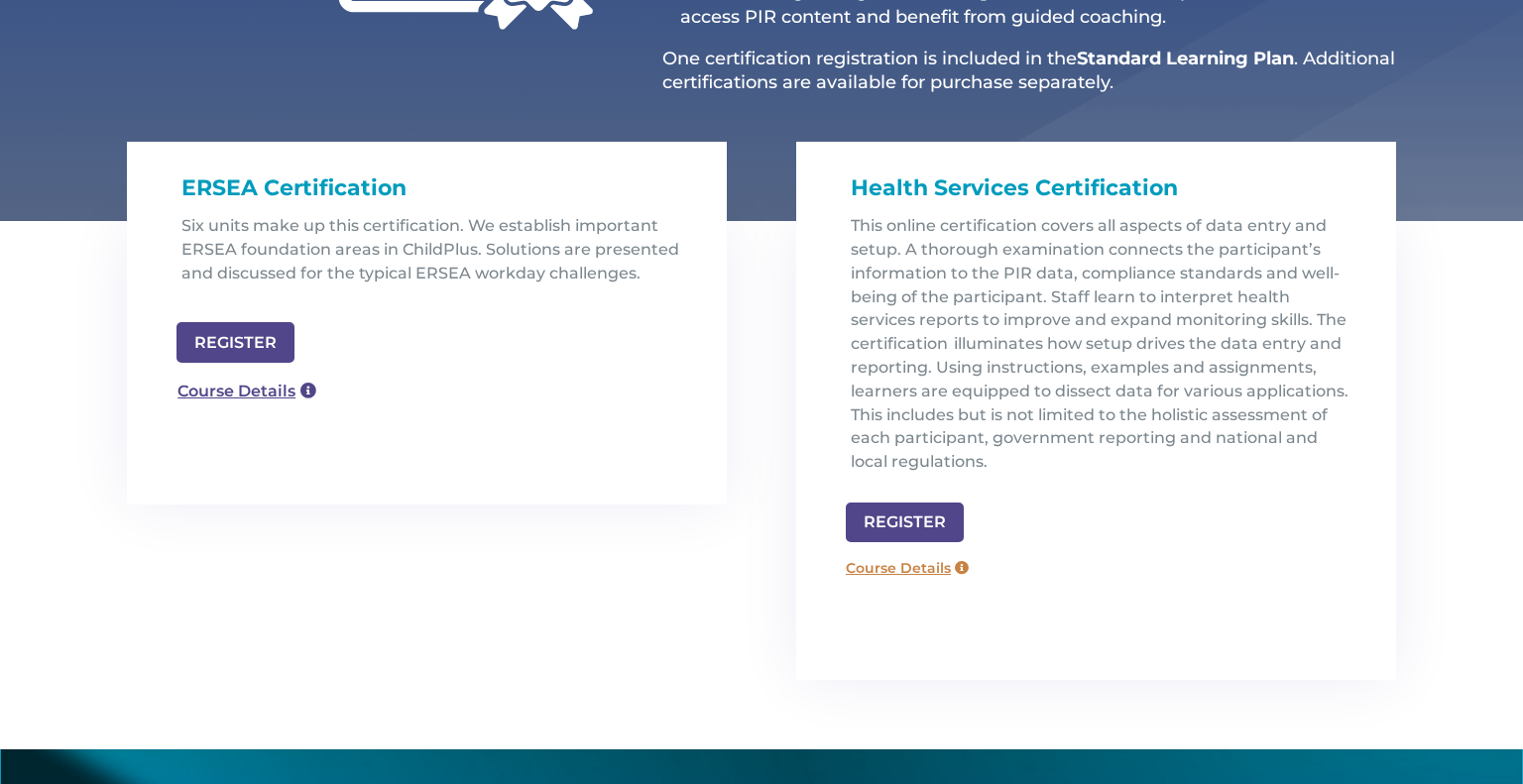 click on "Course Details" at bounding box center (907, 568) 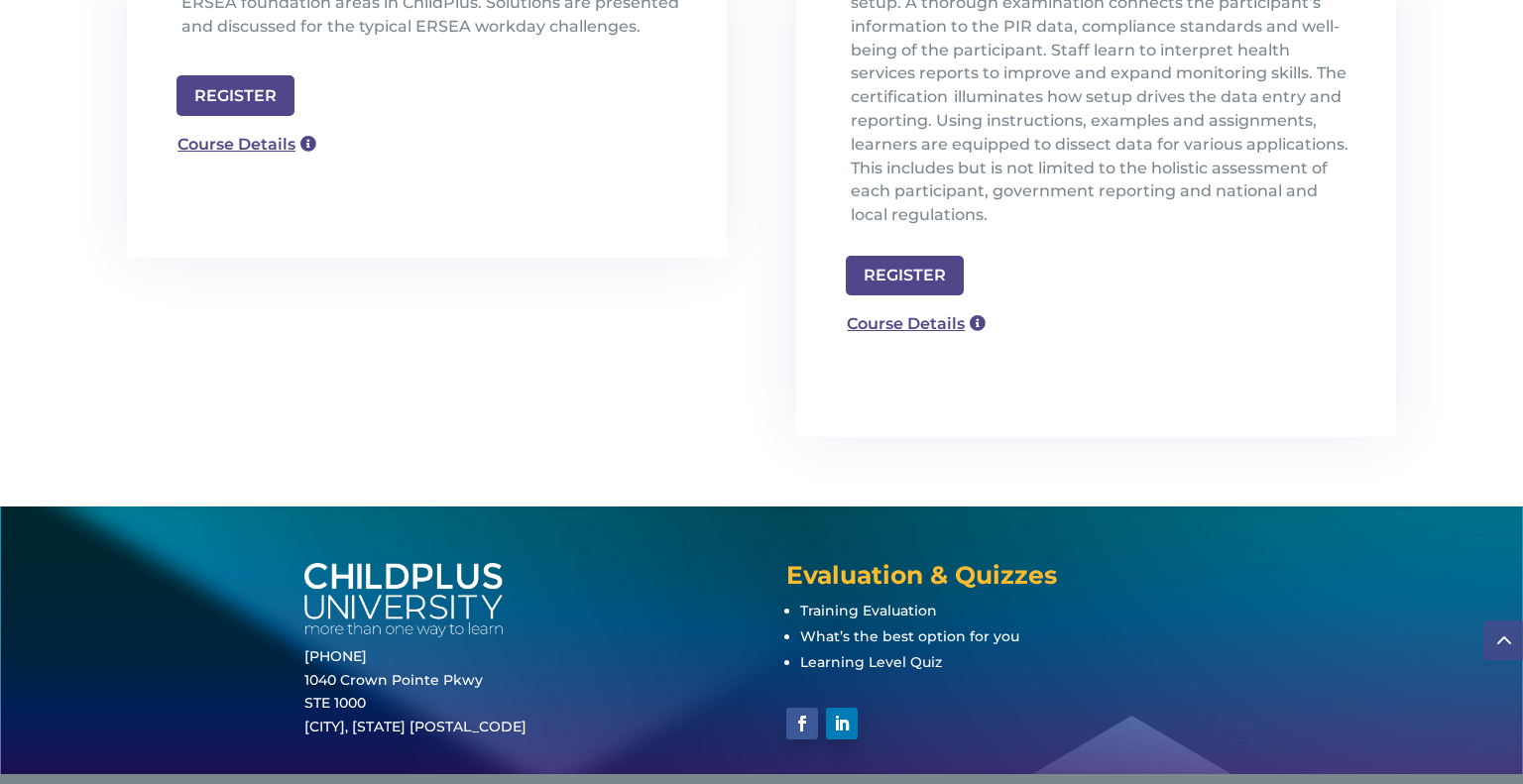 scroll, scrollTop: 848, scrollLeft: 0, axis: vertical 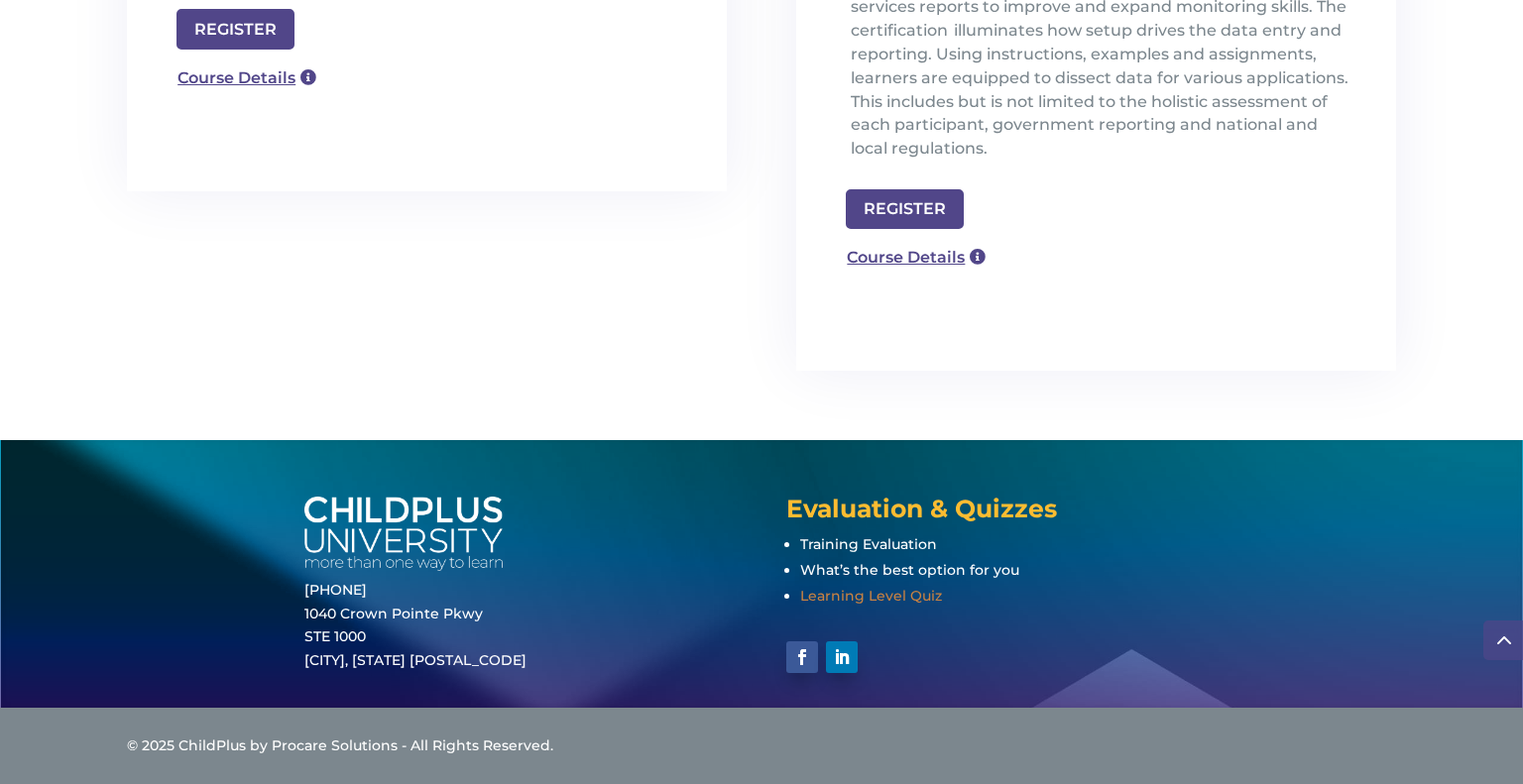 click on "Learning Level Quiz" at bounding box center [871, 596] 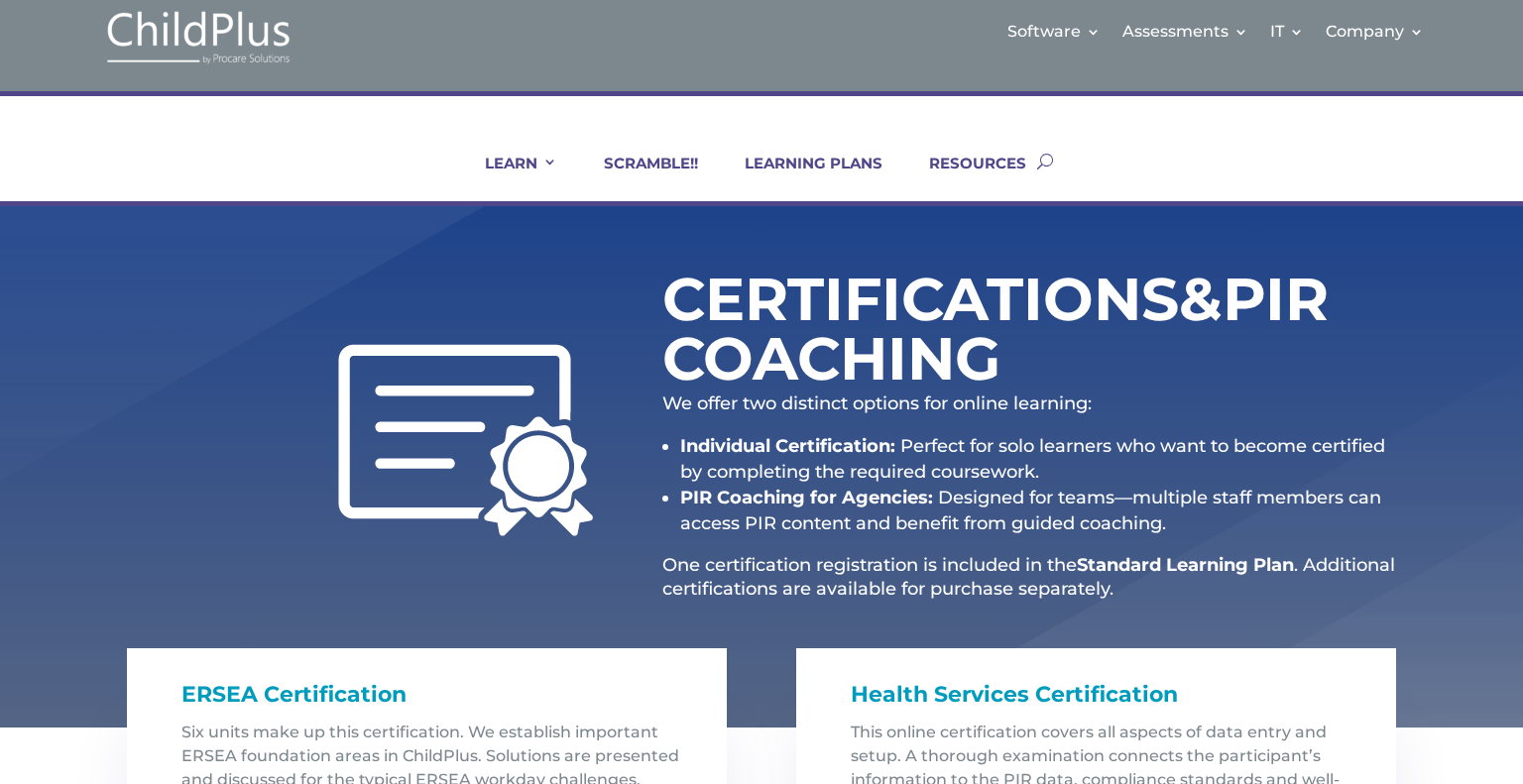 scroll, scrollTop: 0, scrollLeft: 0, axis: both 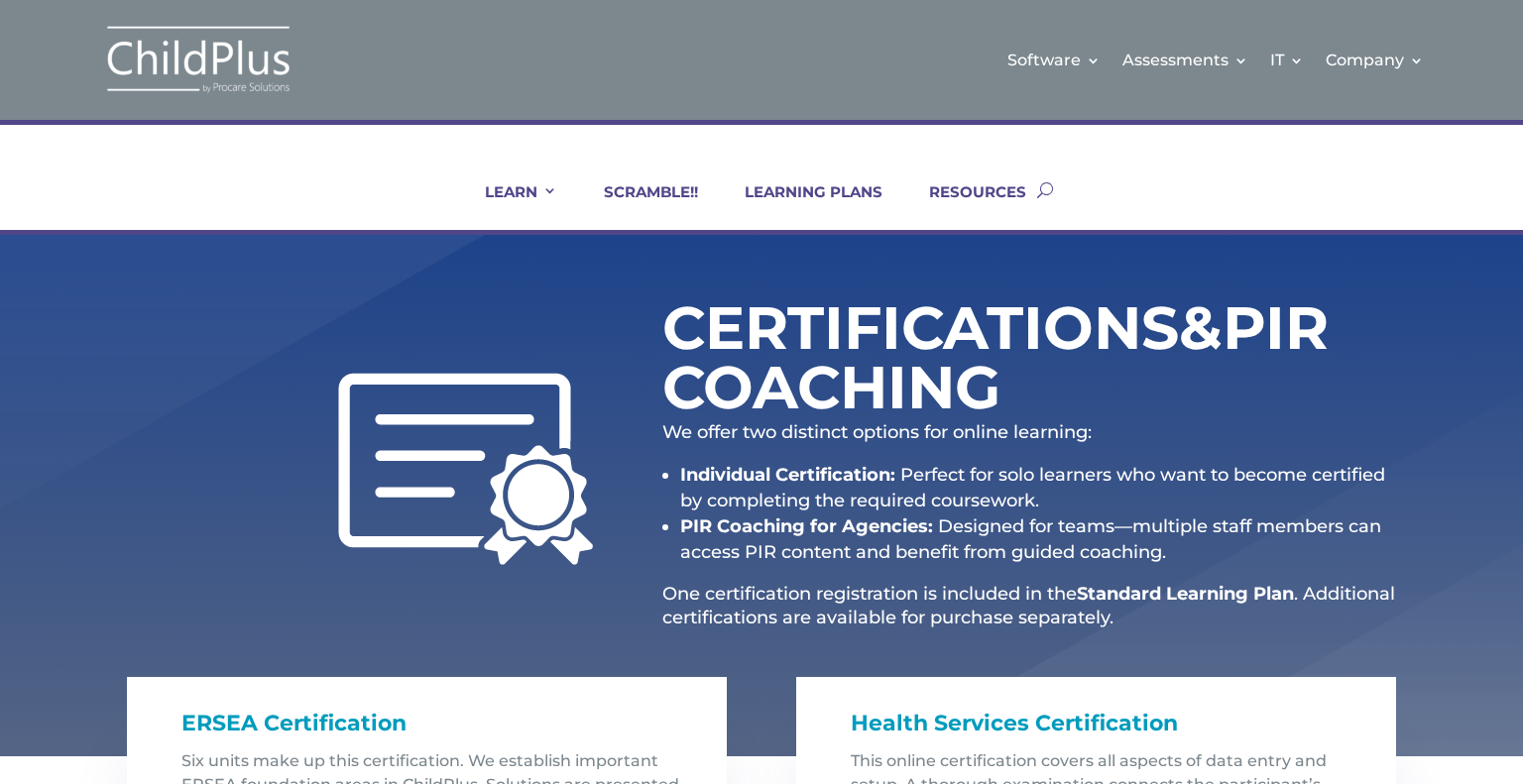 click at bounding box center [198, 59] 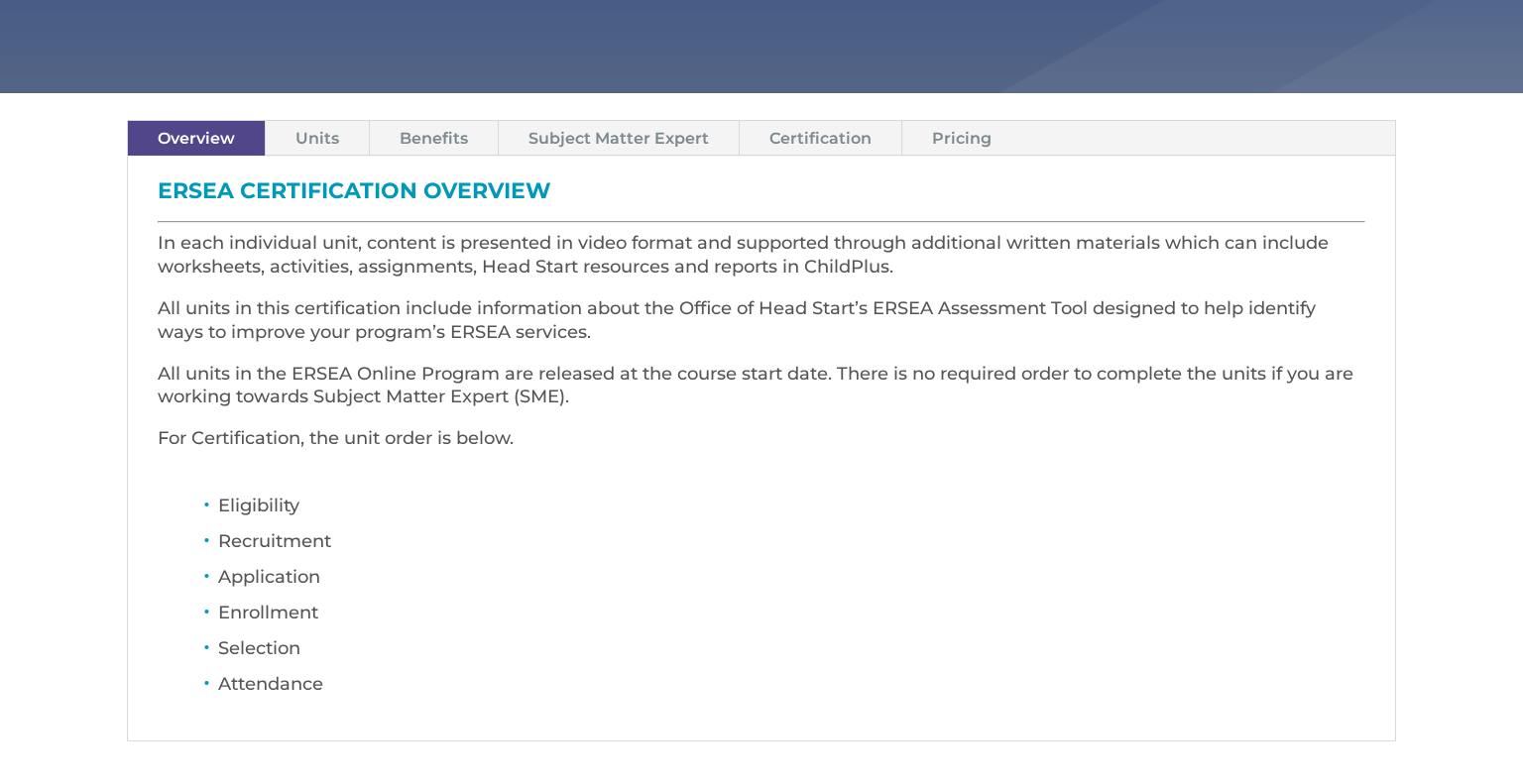 scroll, scrollTop: 501, scrollLeft: 0, axis: vertical 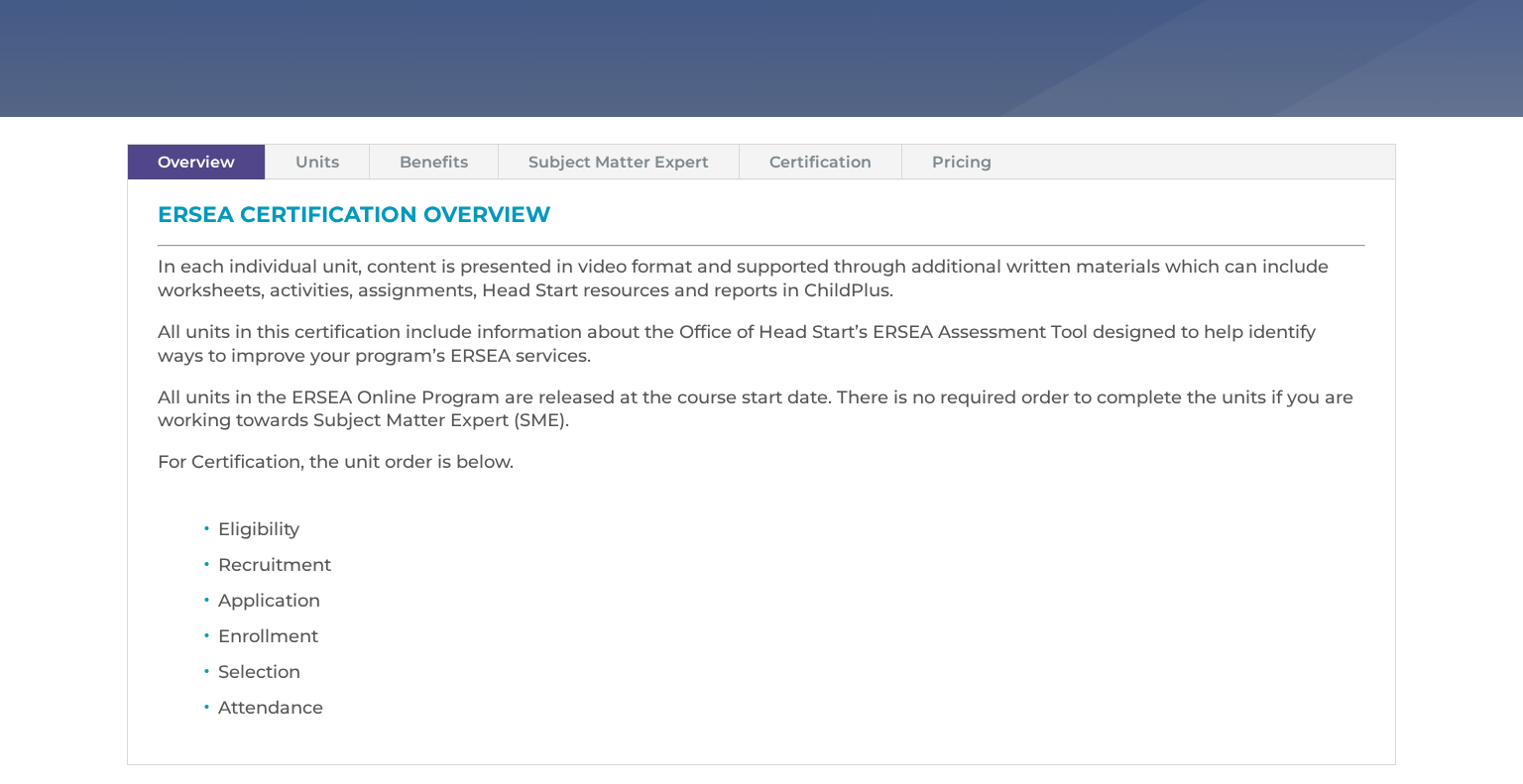 click on "Units" at bounding box center [317, 162] 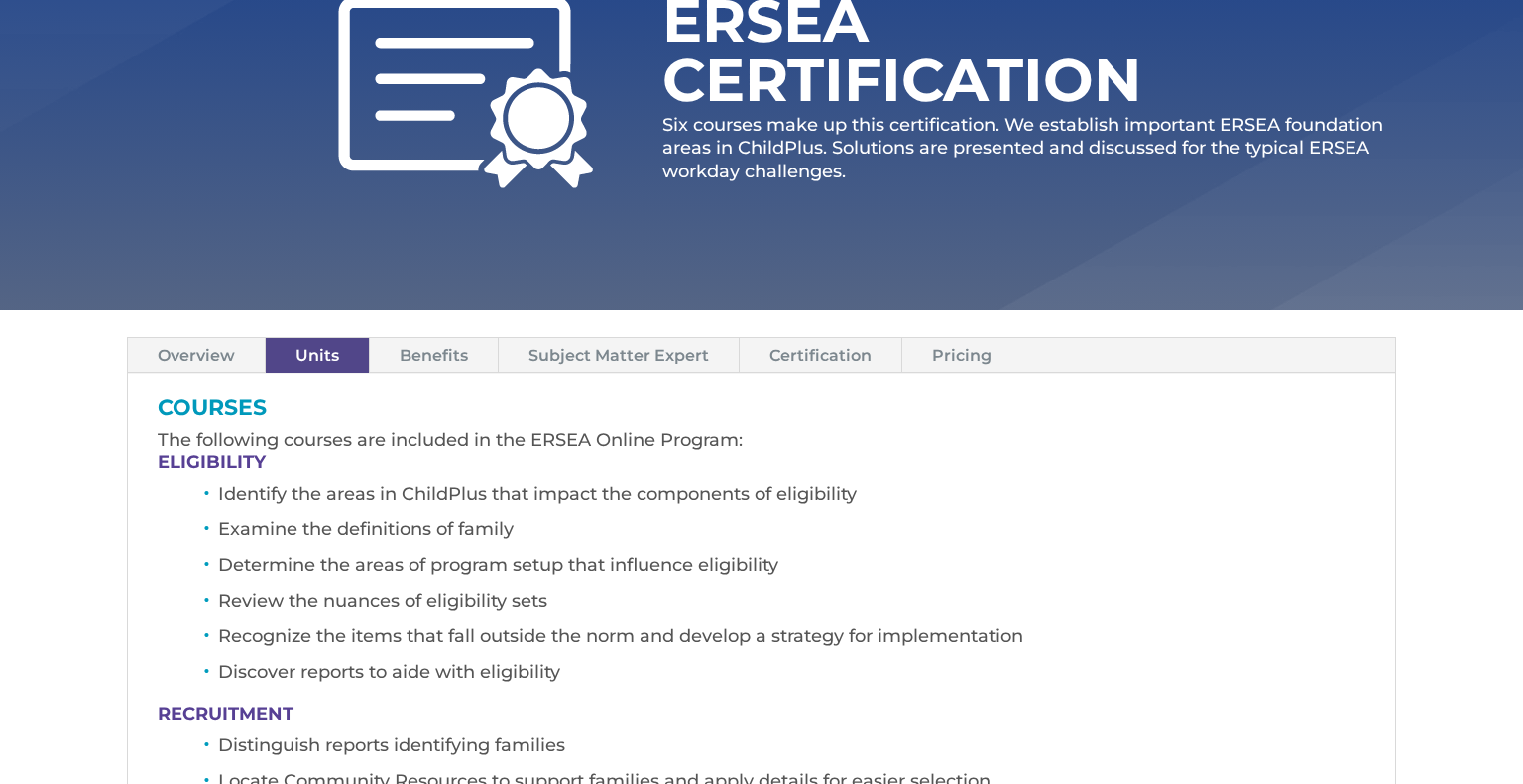 scroll, scrollTop: 282, scrollLeft: 0, axis: vertical 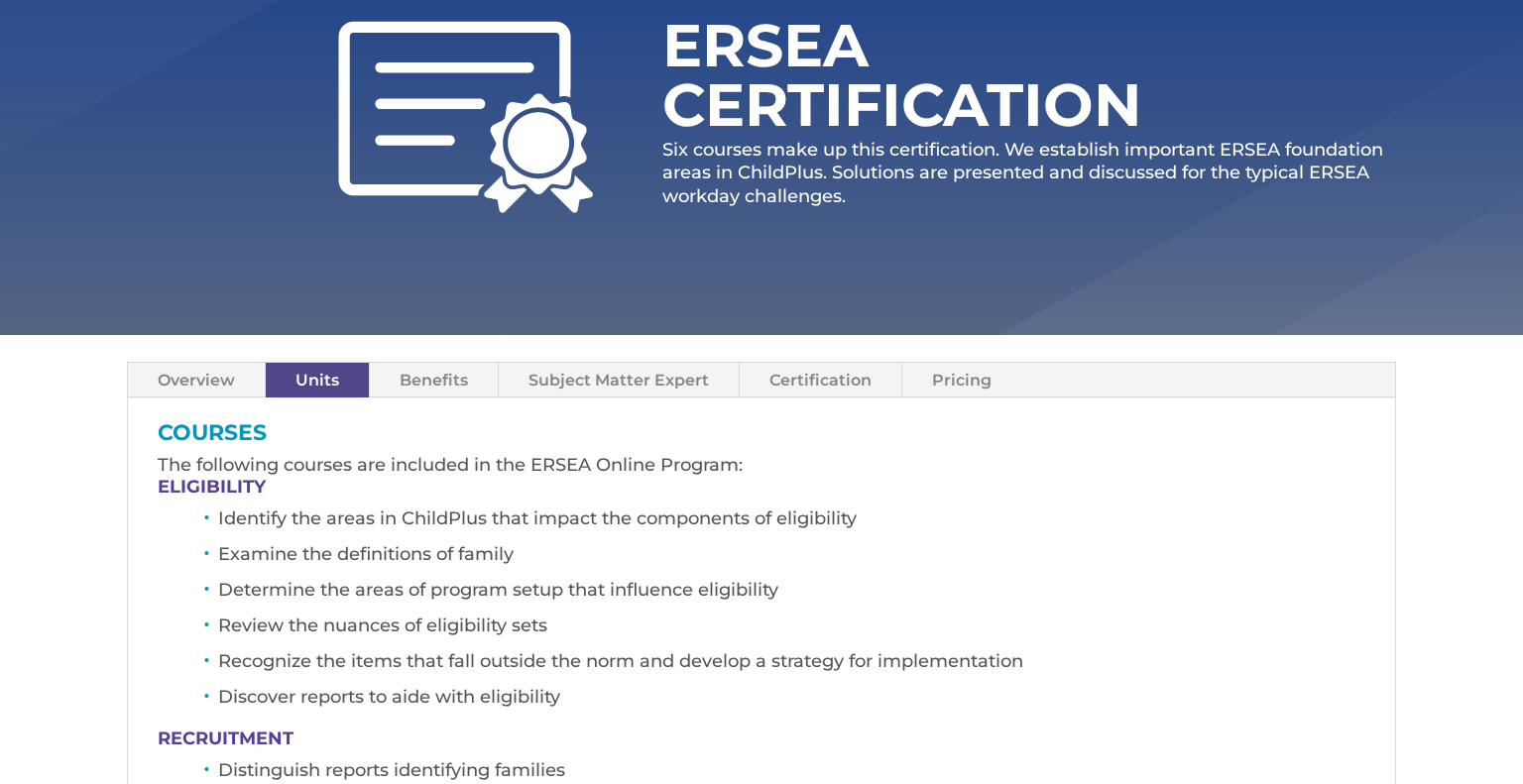 click on "Benefits" at bounding box center [433, 380] 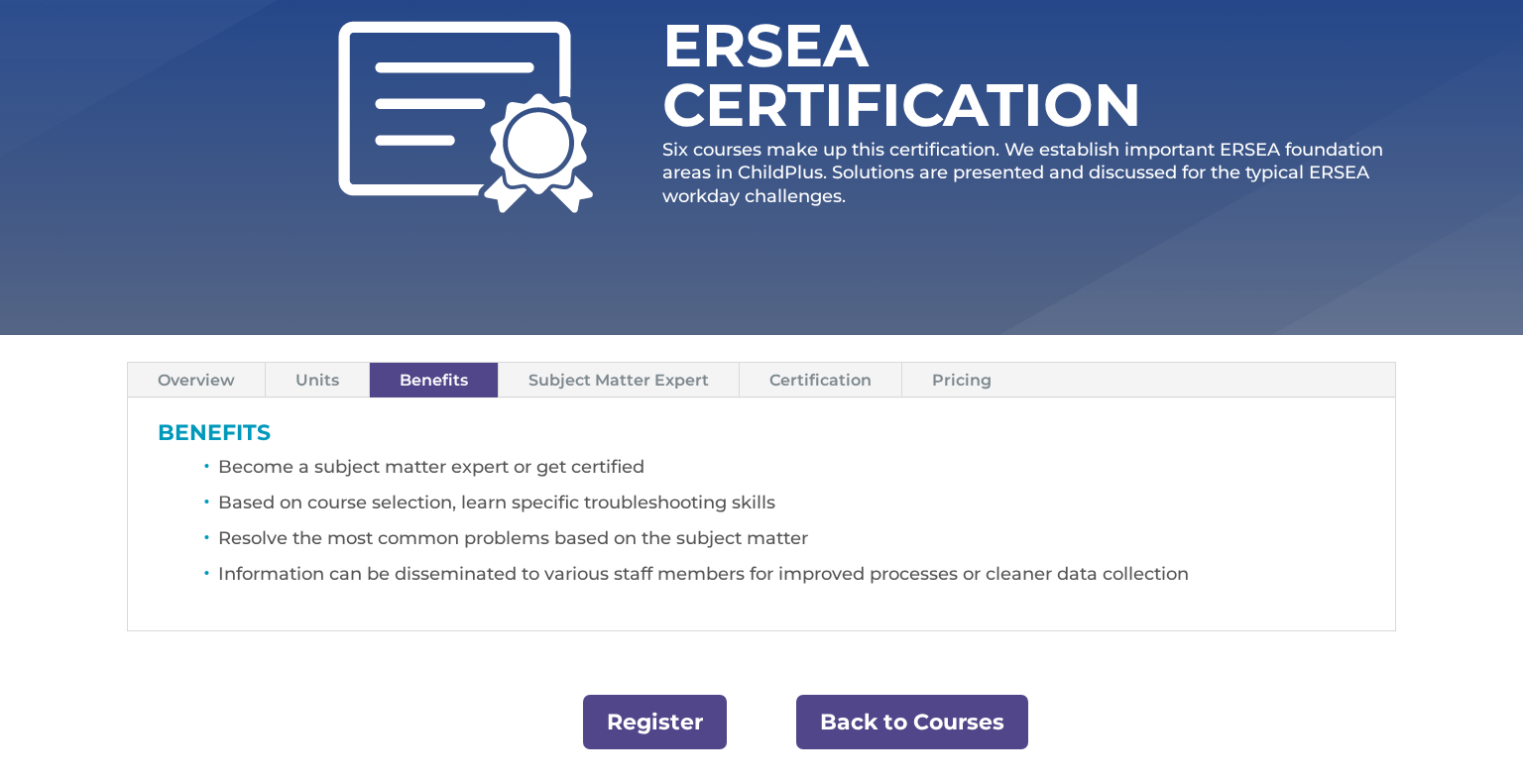 click on "Subject Matter Expert" at bounding box center [619, 380] 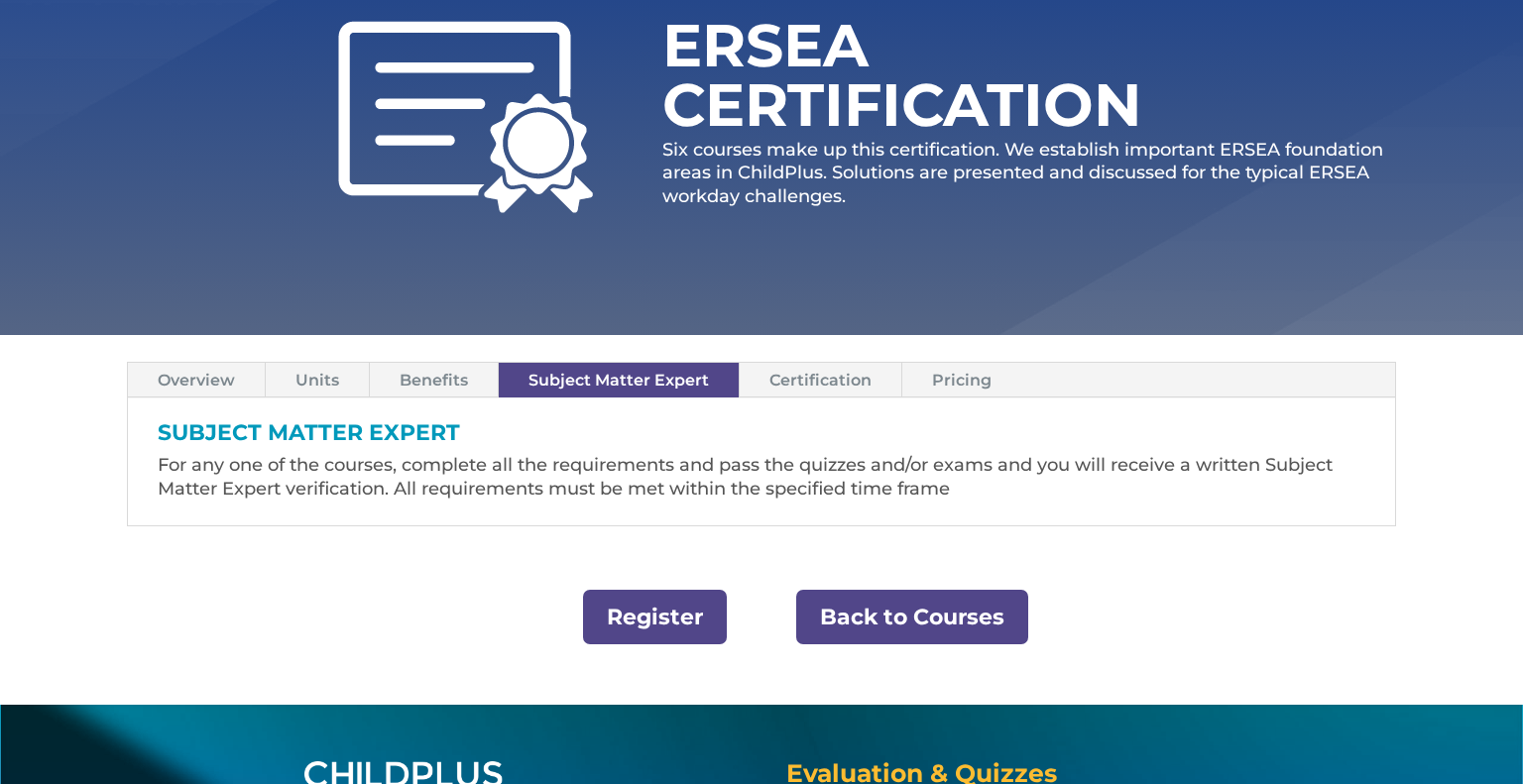 click on "Certification" at bounding box center (820, 380) 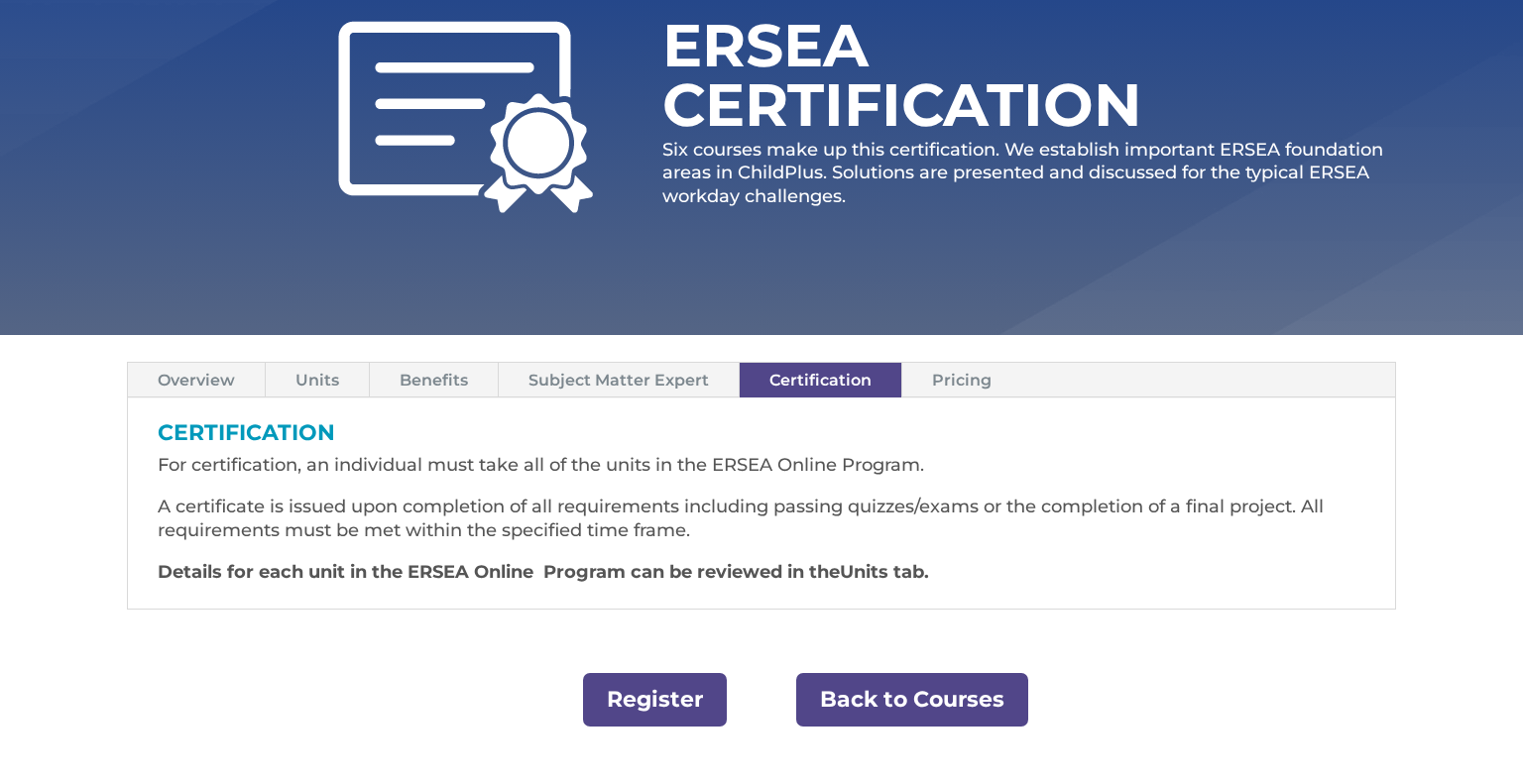 click on "Pricing" at bounding box center [962, 380] 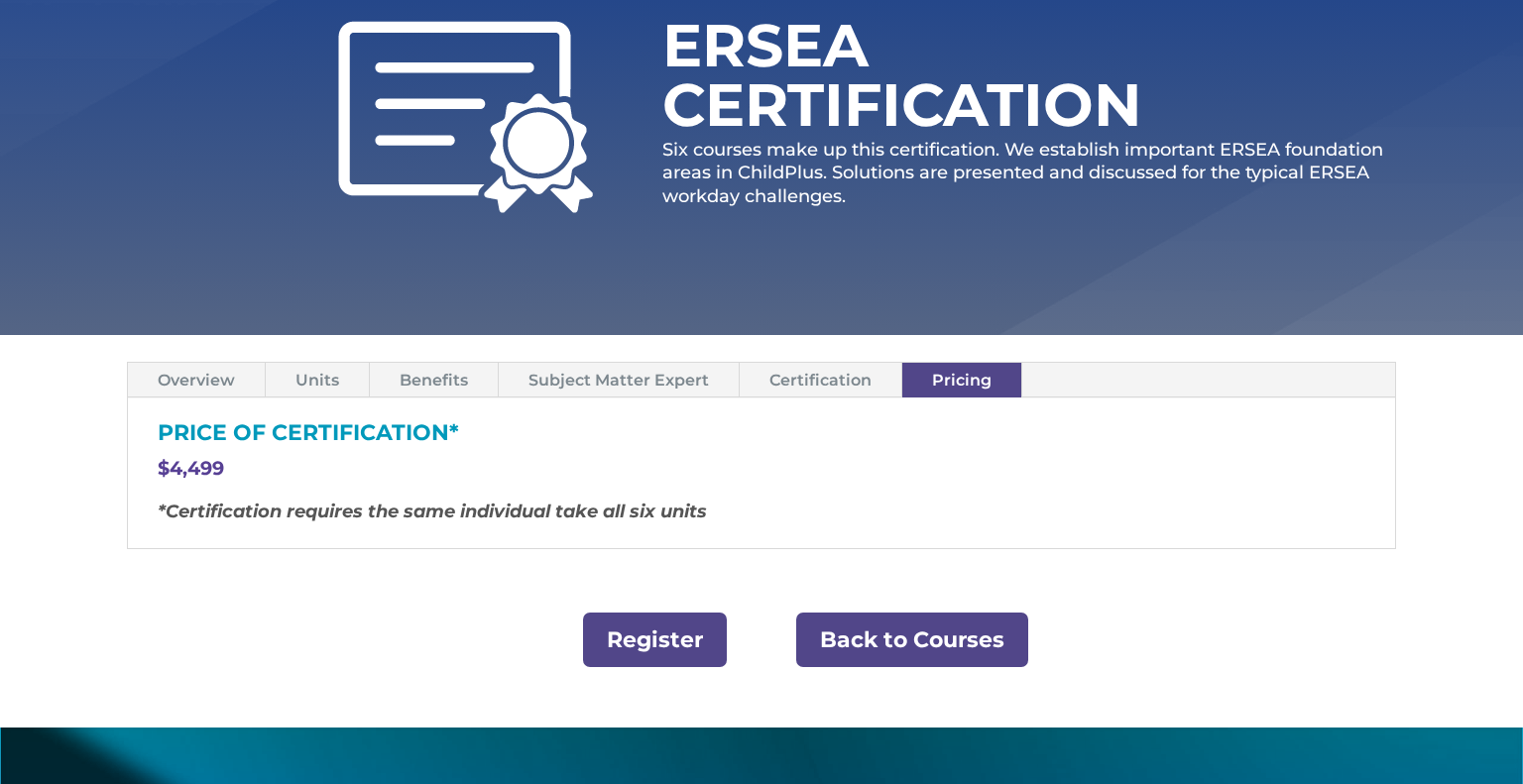 click on "Register" at bounding box center [654, 639] 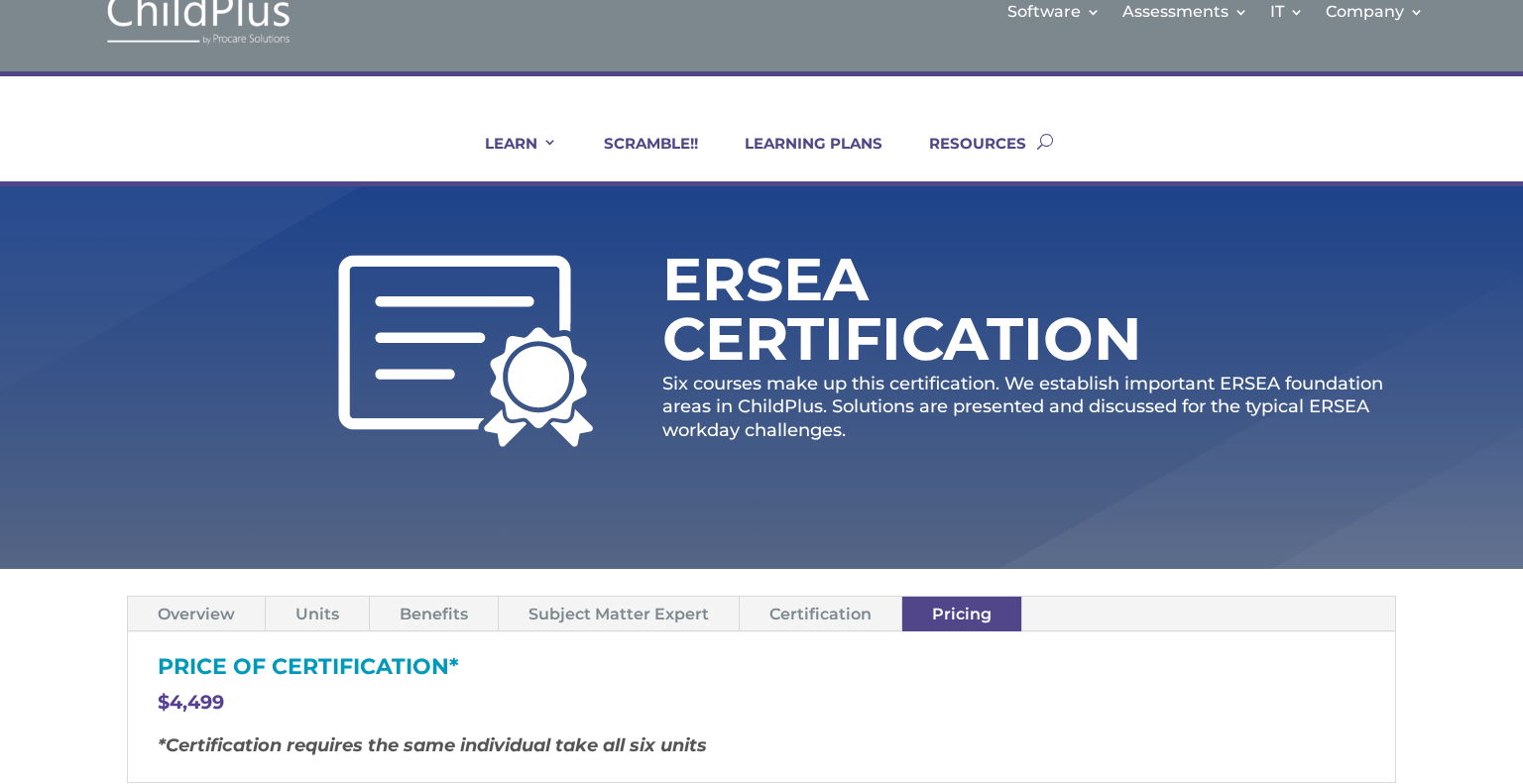 scroll, scrollTop: 0, scrollLeft: 0, axis: both 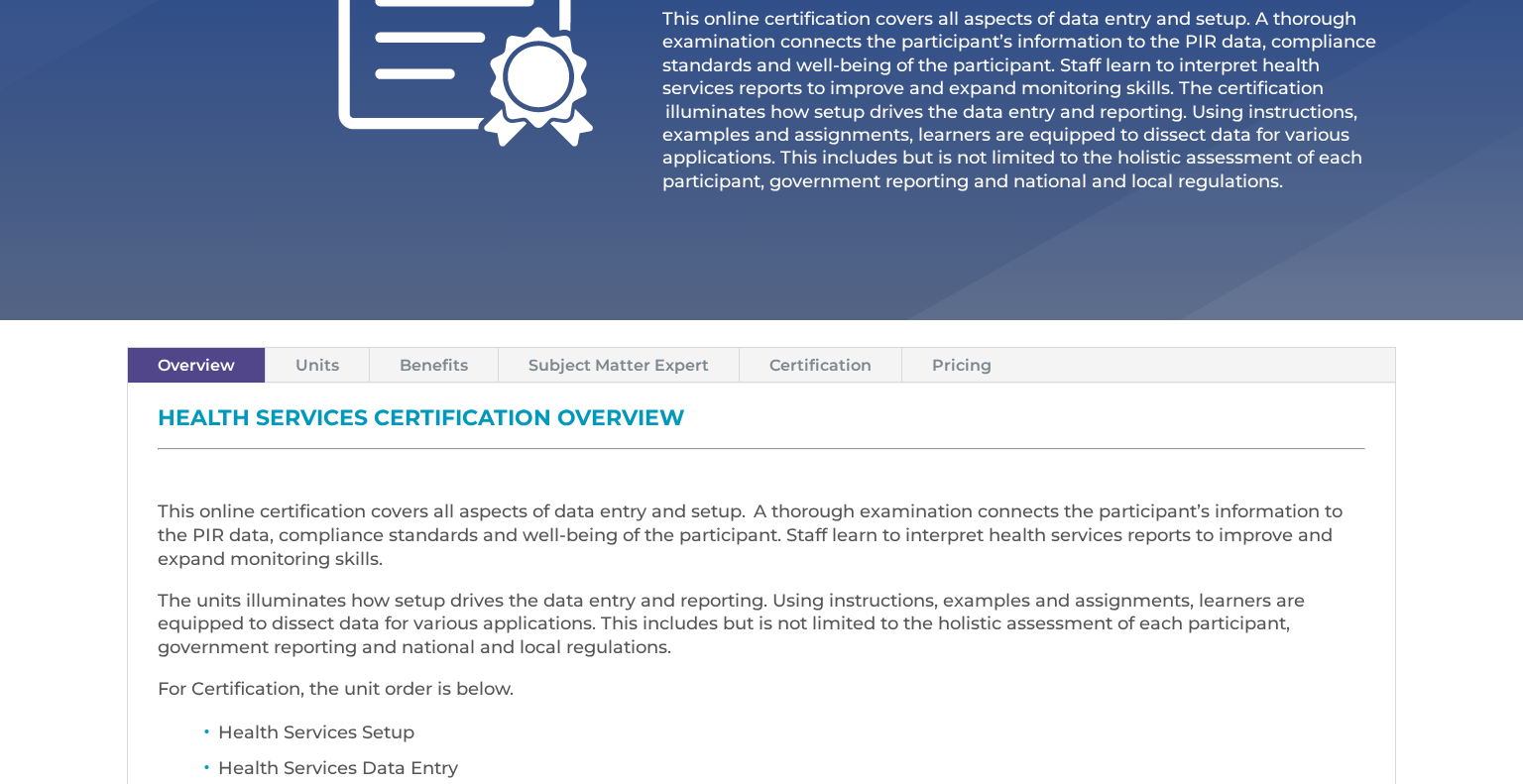 click on "Pricing" at bounding box center [962, 365] 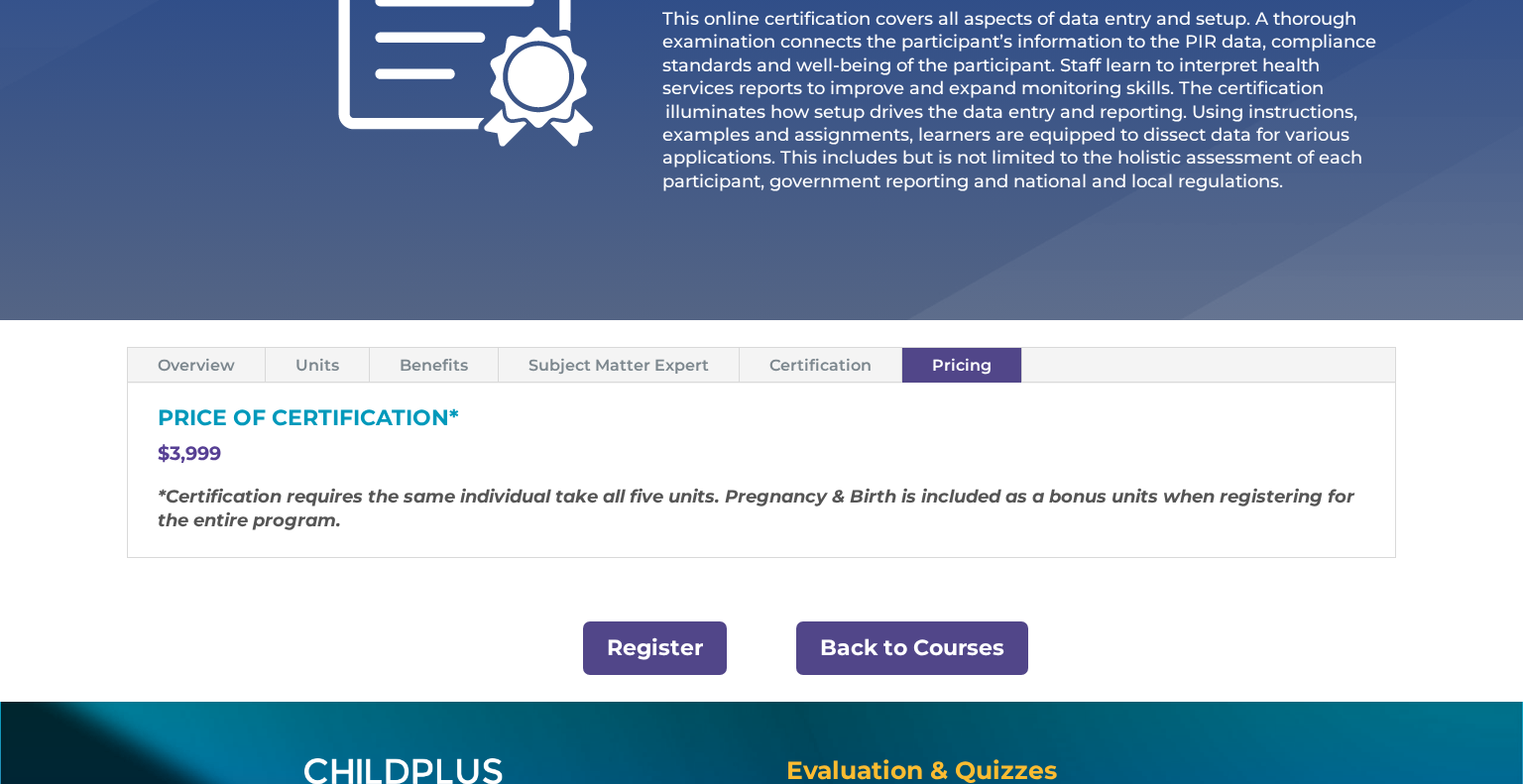 click on "Overview" at bounding box center [196, 365] 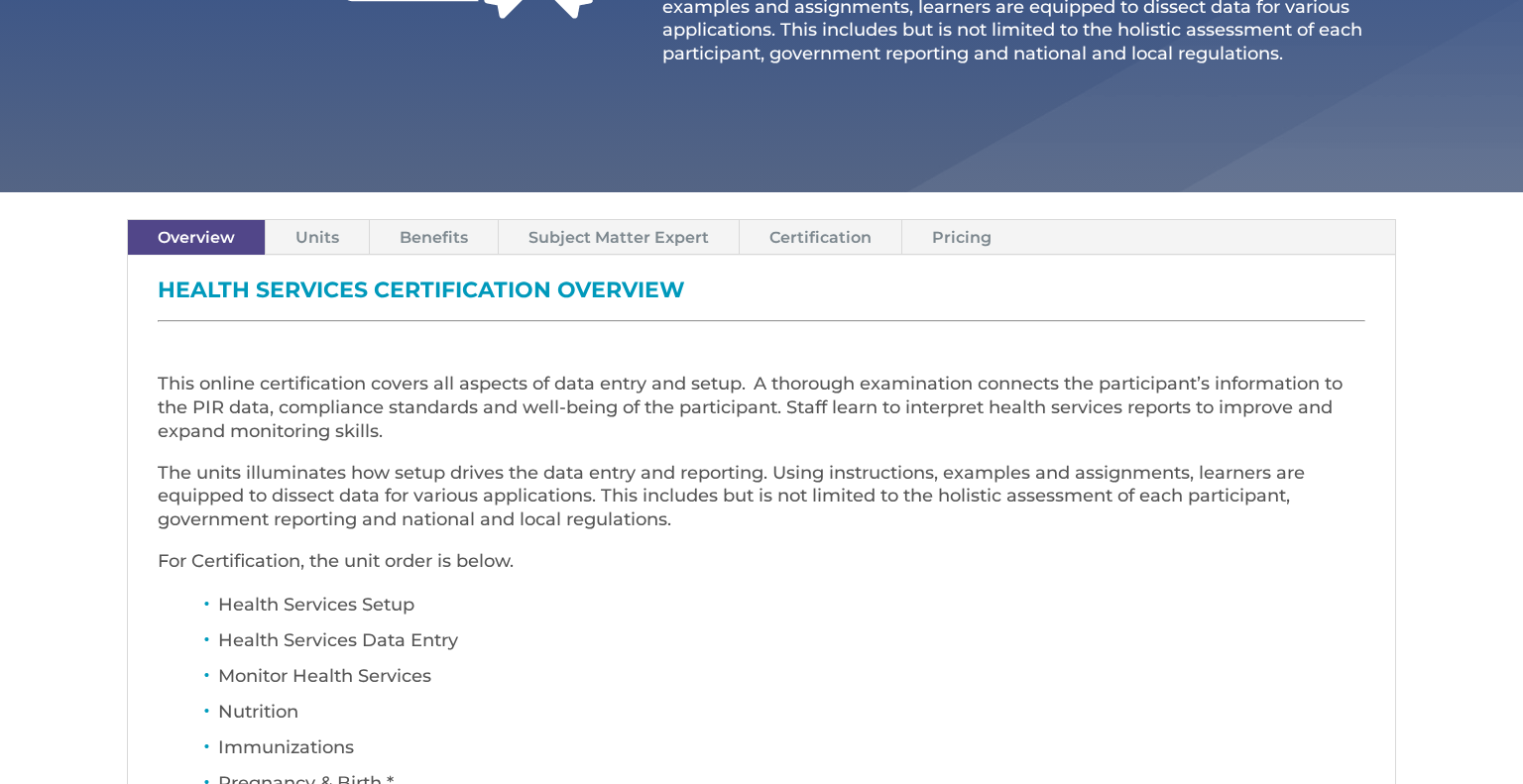 scroll, scrollTop: 528, scrollLeft: 0, axis: vertical 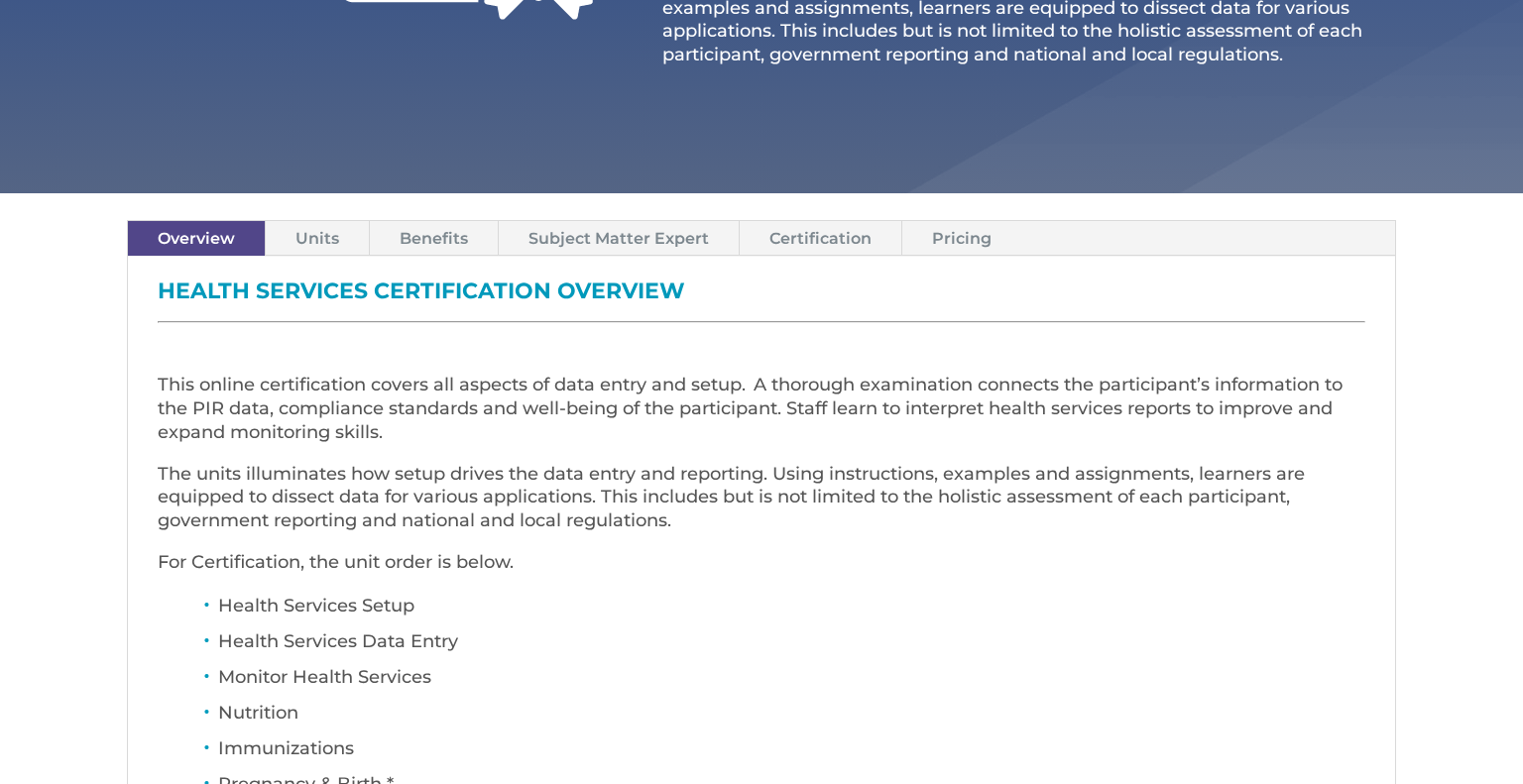 click on "Units" at bounding box center (317, 238) 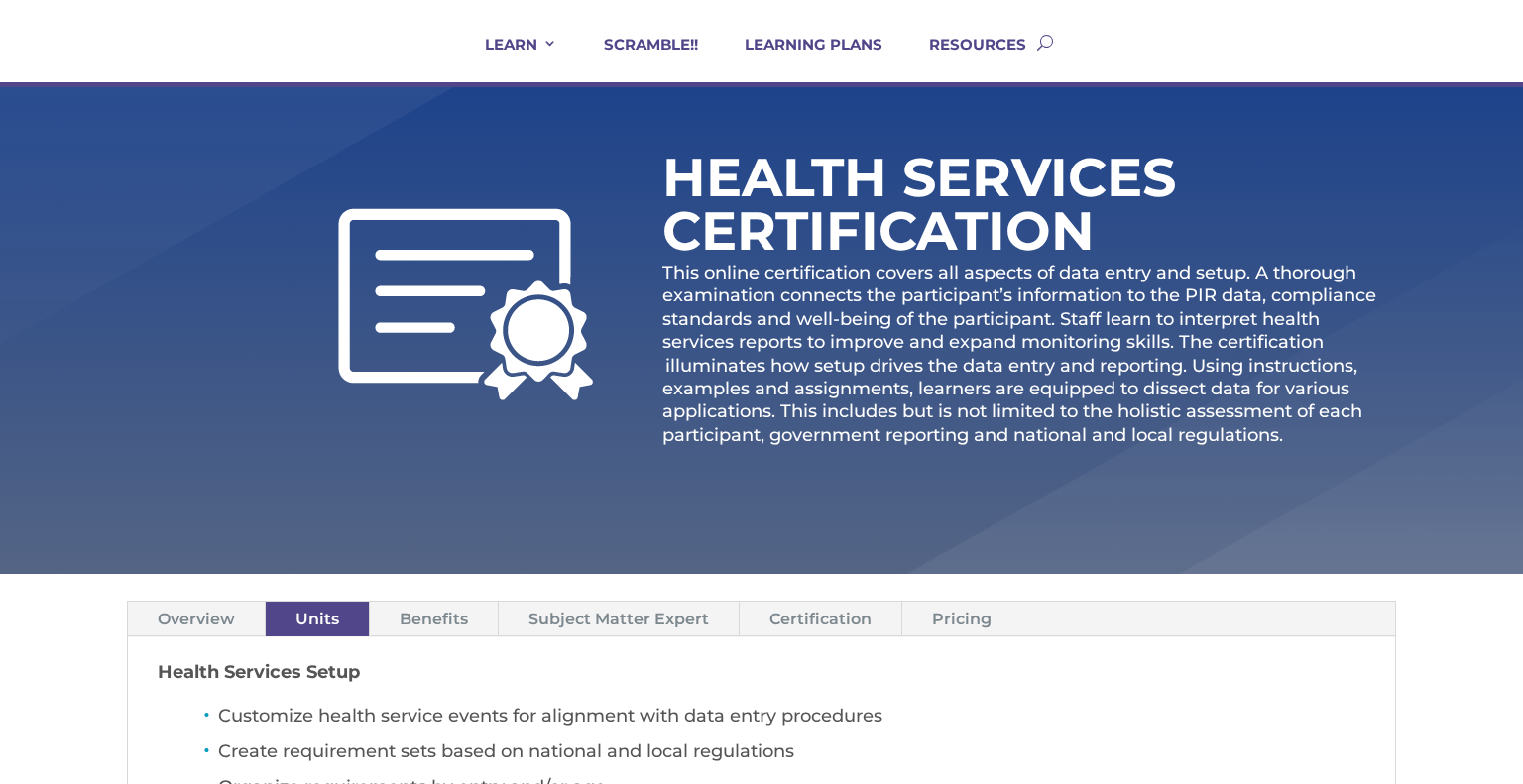scroll, scrollTop: 146, scrollLeft: 0, axis: vertical 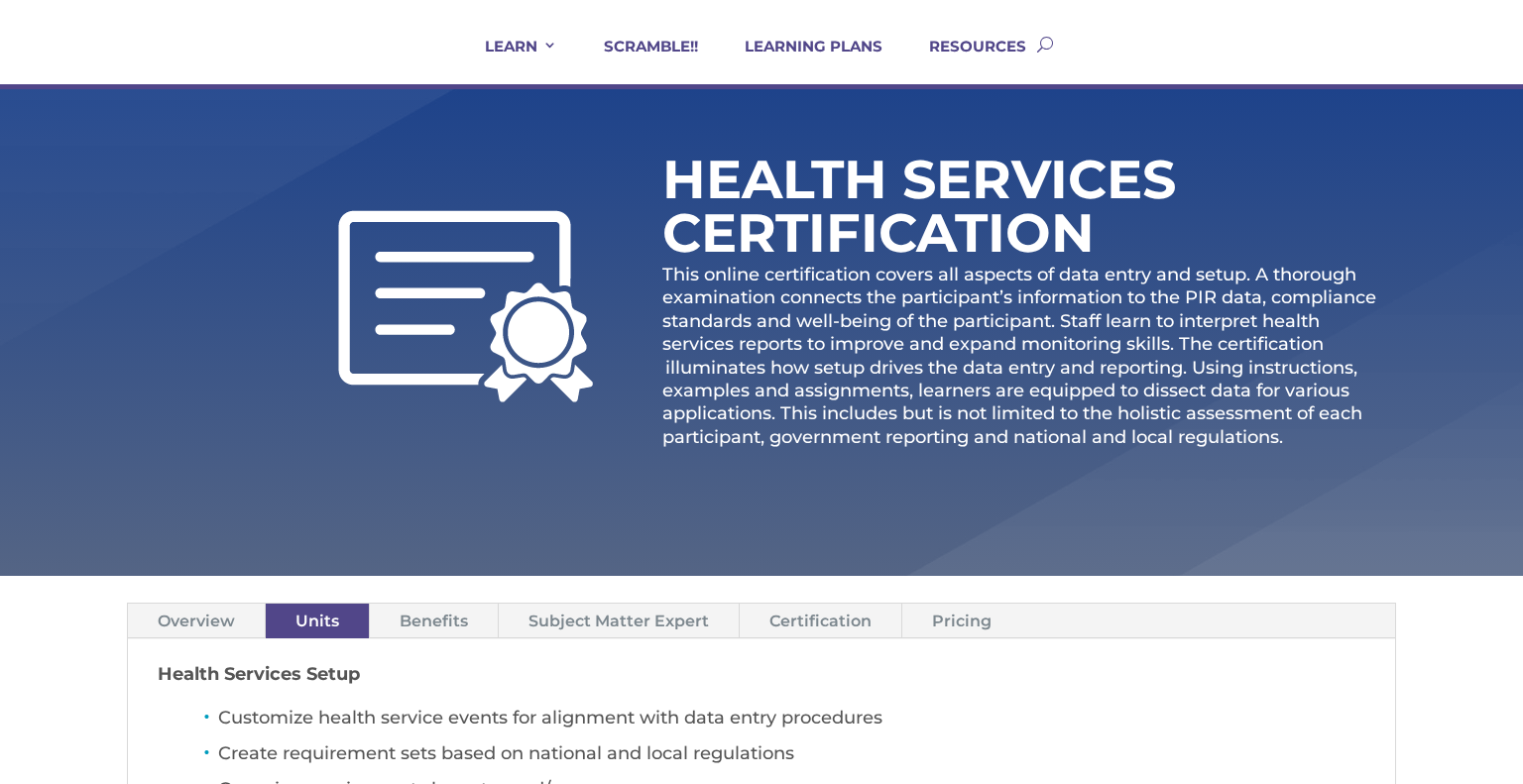 click on "Benefits" at bounding box center [433, 620] 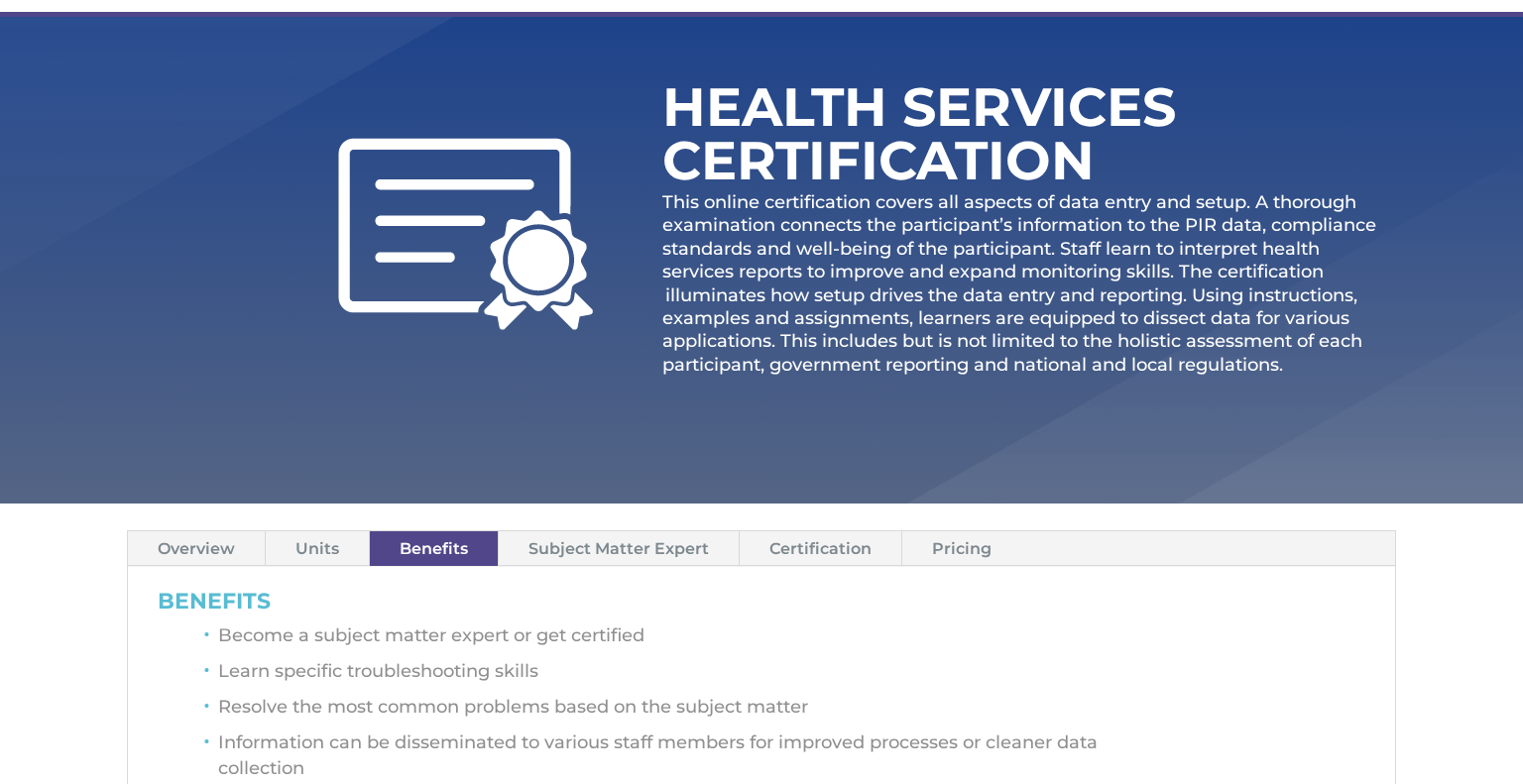 scroll, scrollTop: 342, scrollLeft: 0, axis: vertical 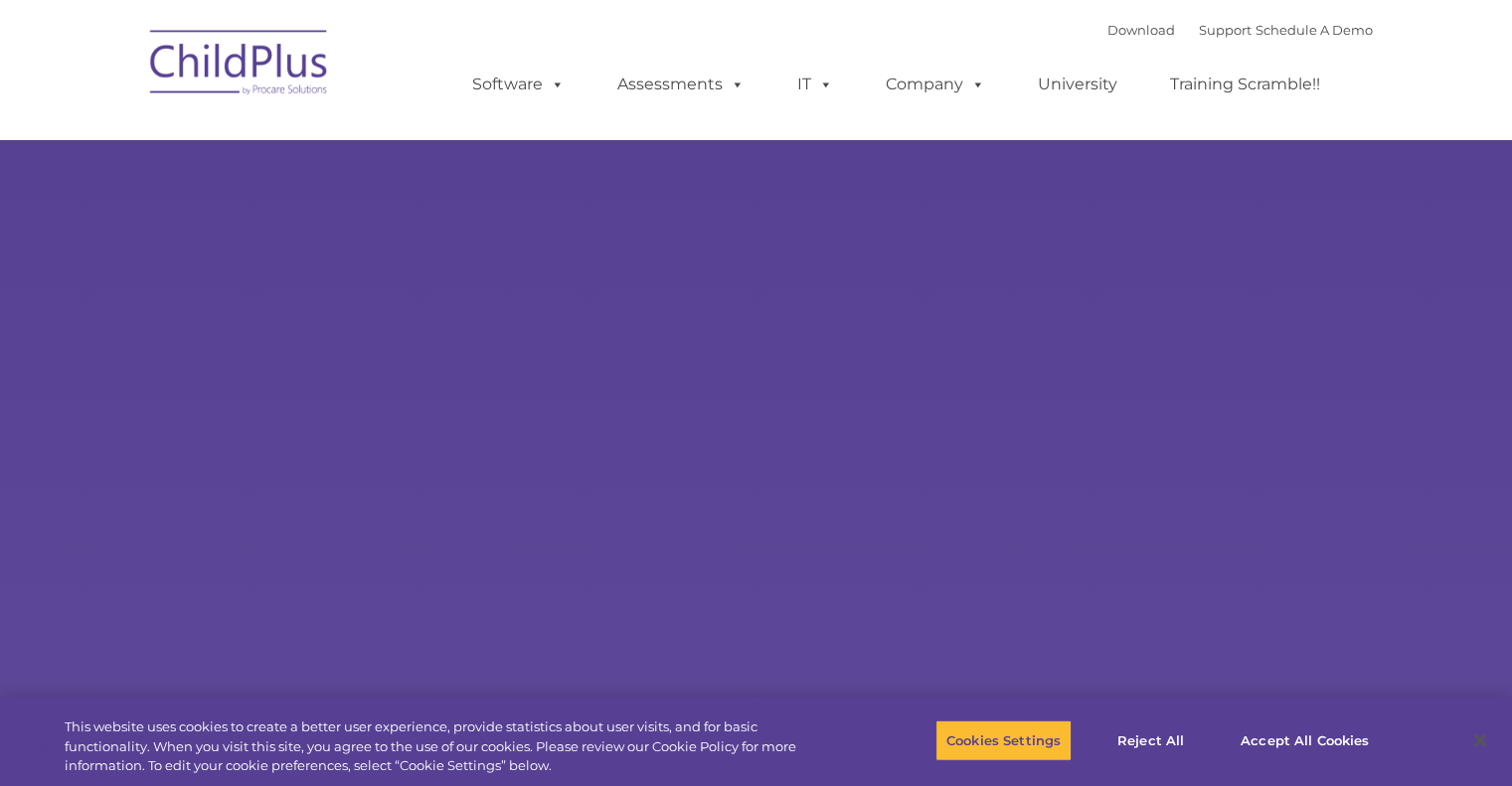 select on "MEDIUM" 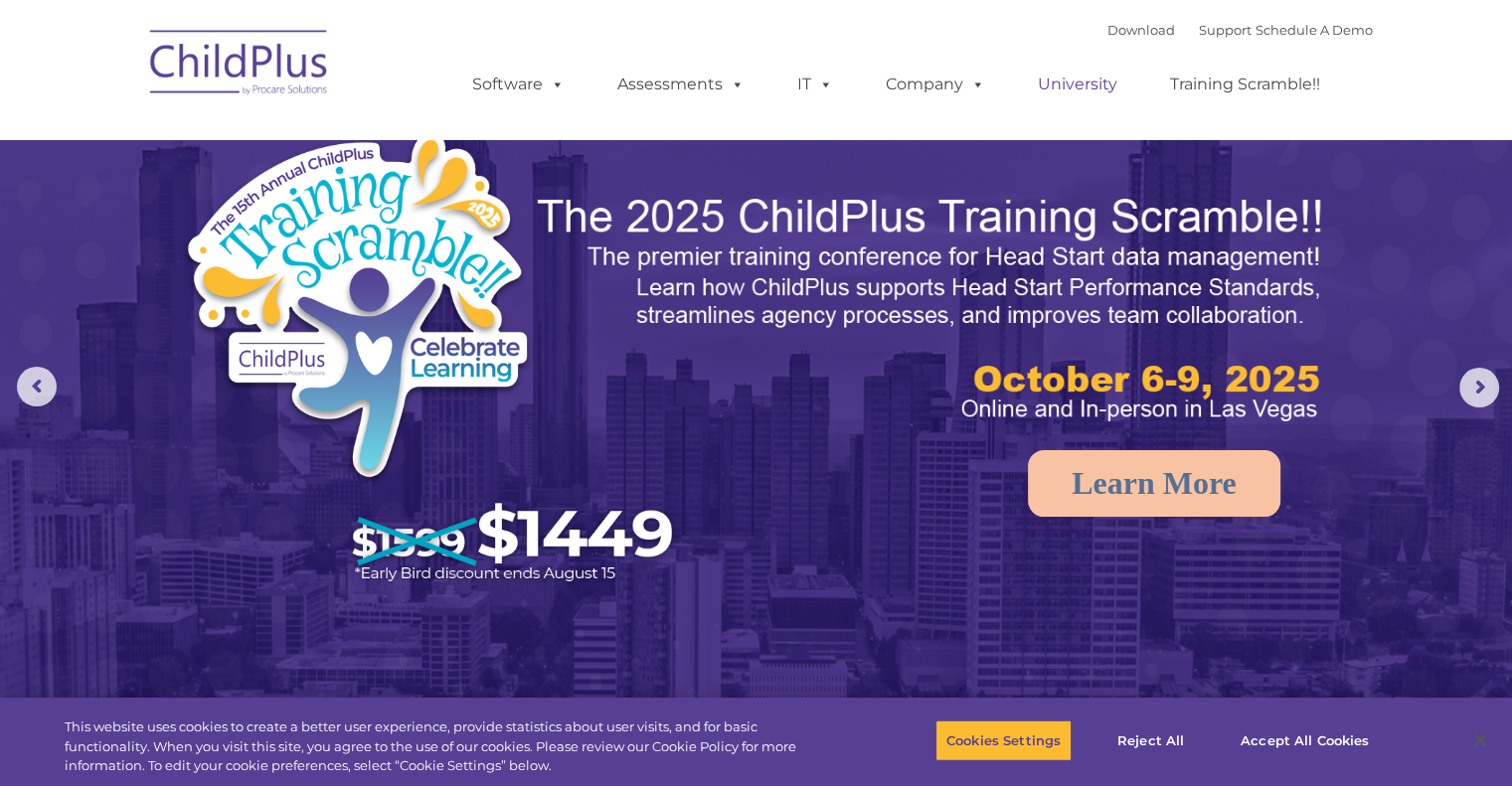 click on "University" at bounding box center [1078, 84] 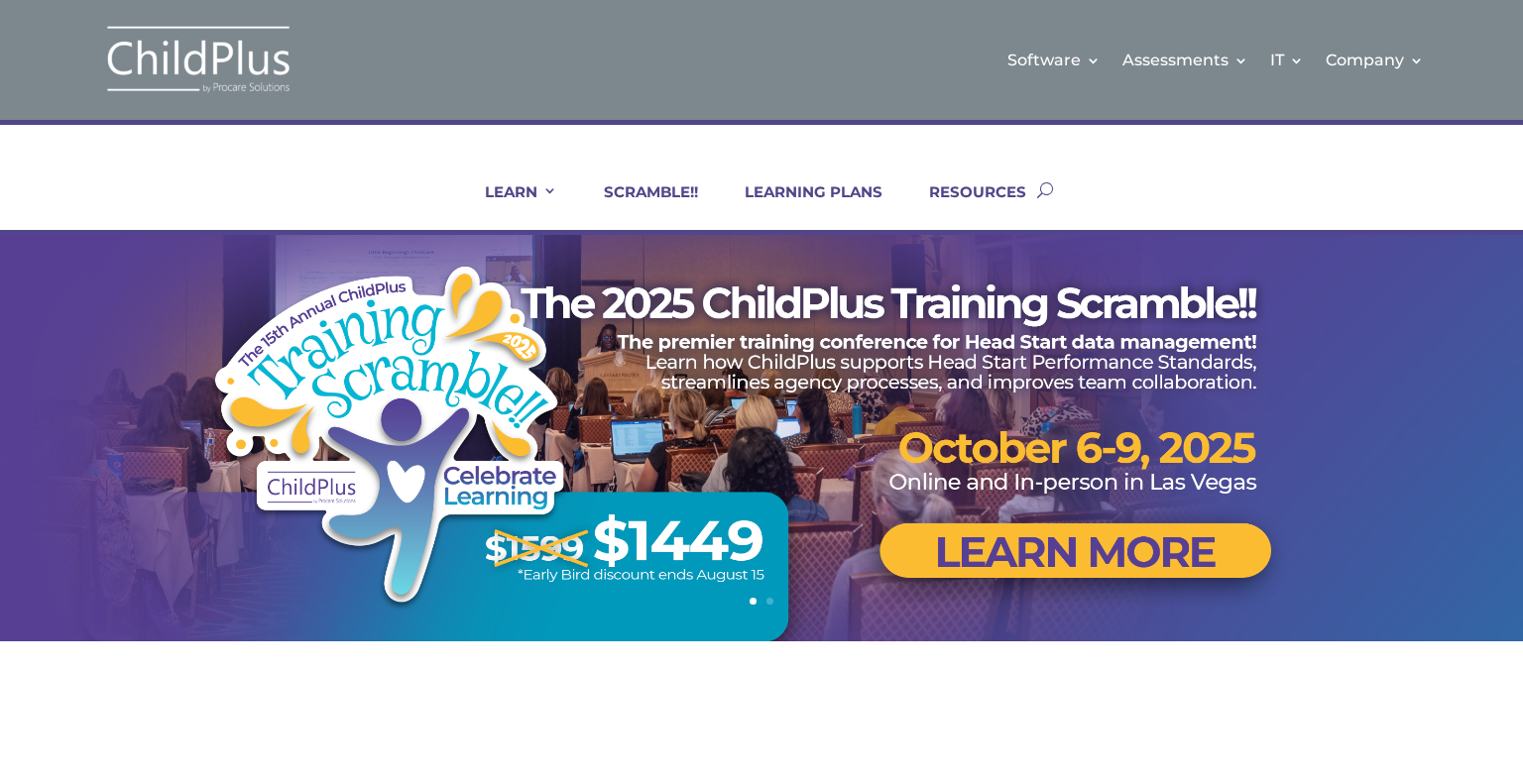 scroll, scrollTop: 0, scrollLeft: 0, axis: both 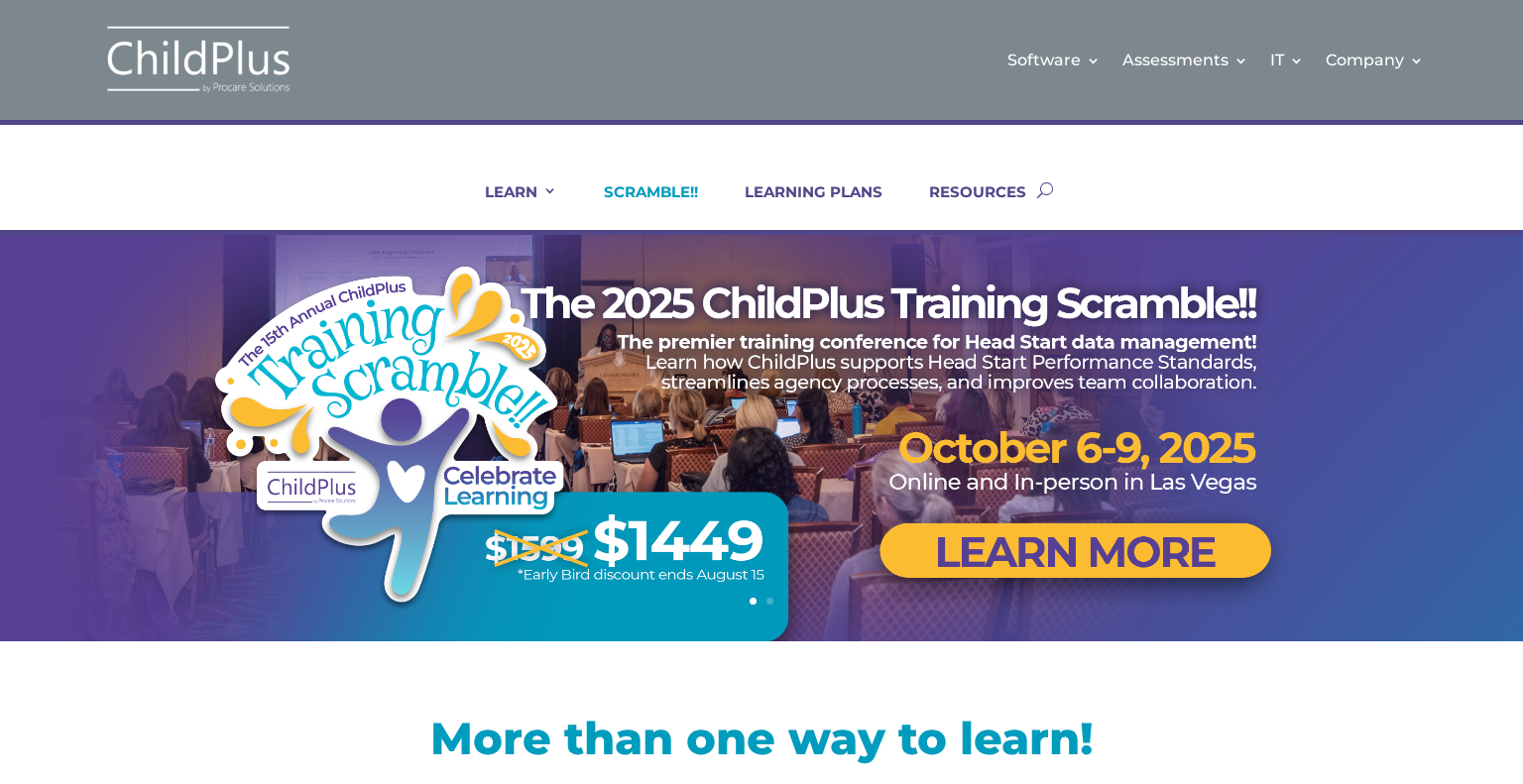 click on "SCRAMBLE!!" at bounding box center [639, 206] 